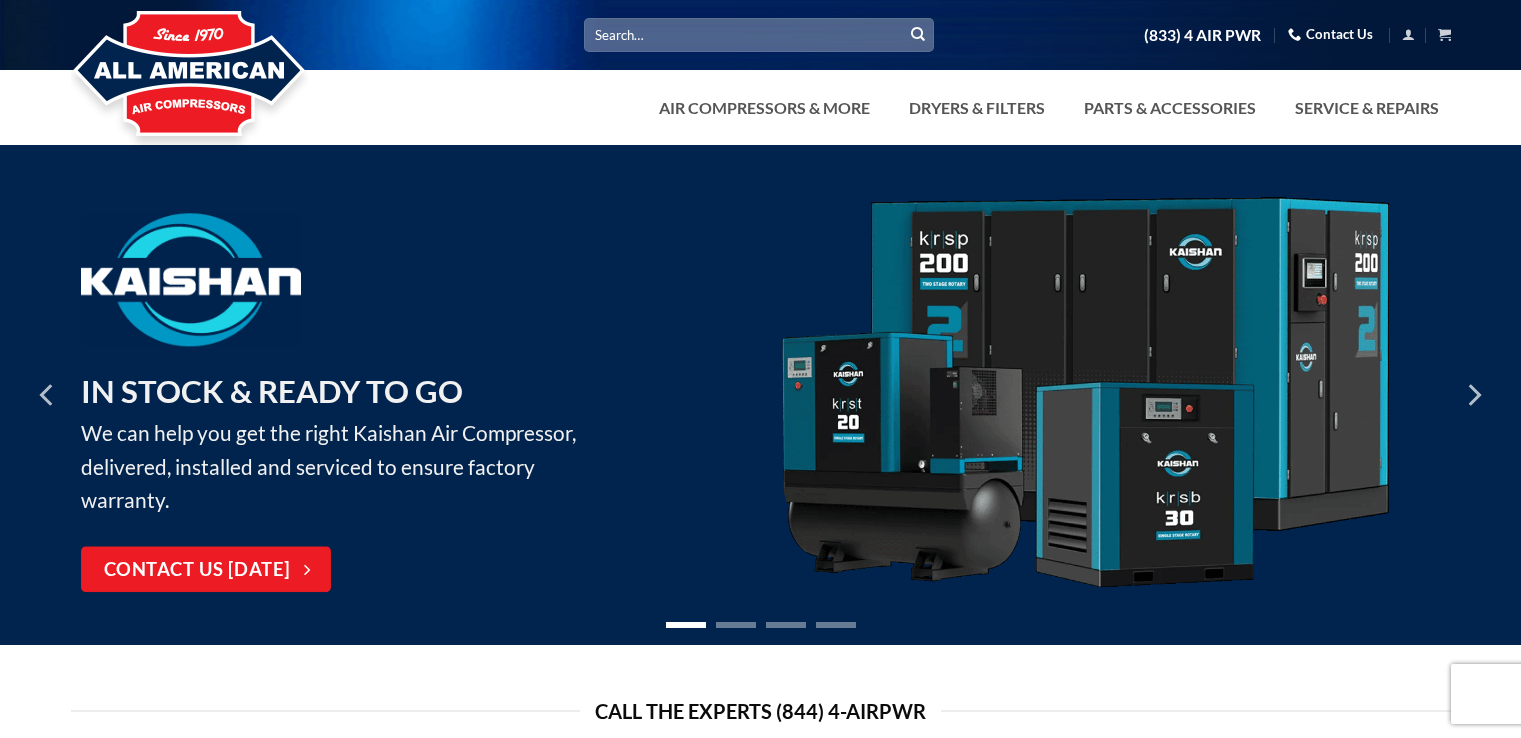 scroll, scrollTop: 0, scrollLeft: 0, axis: both 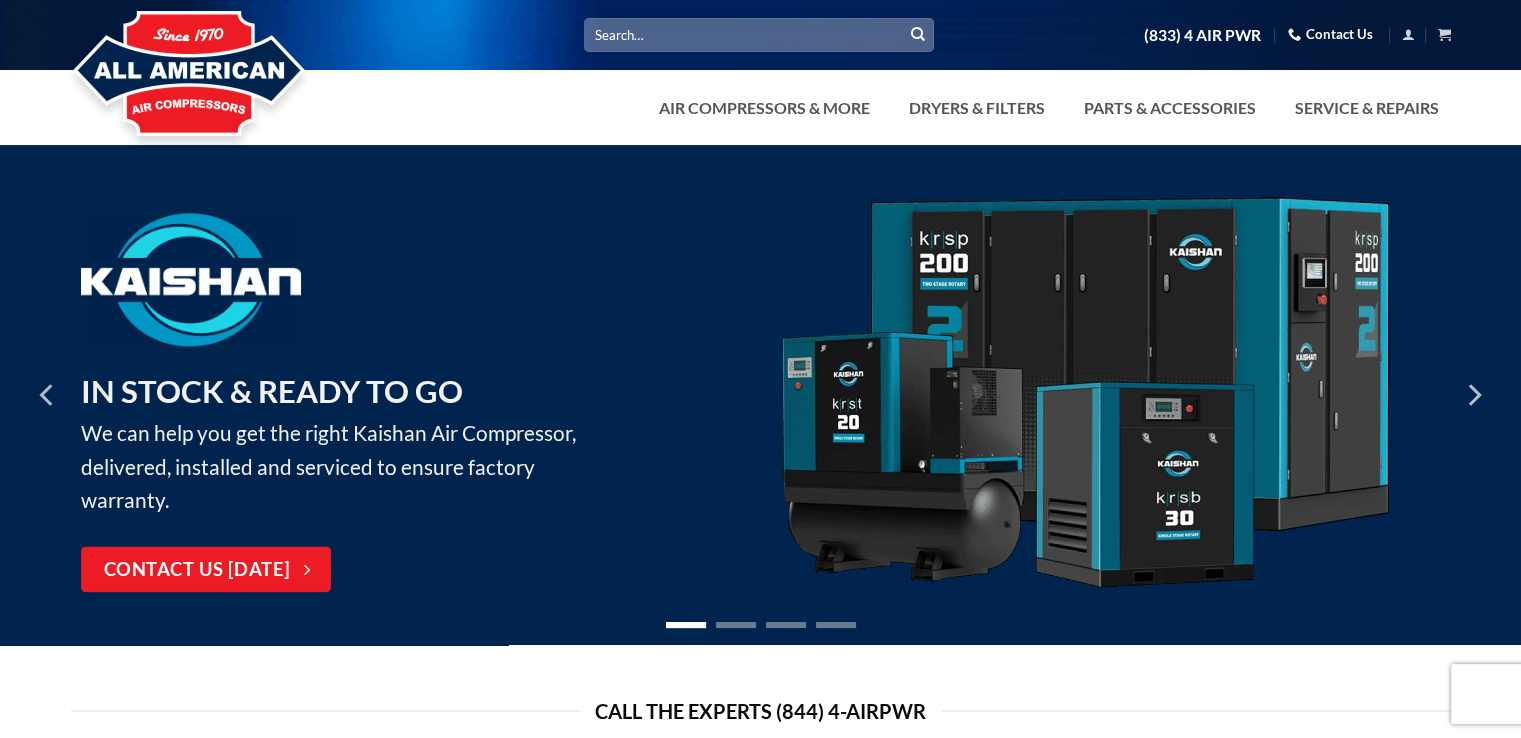click on "Search for:" at bounding box center (759, 34) 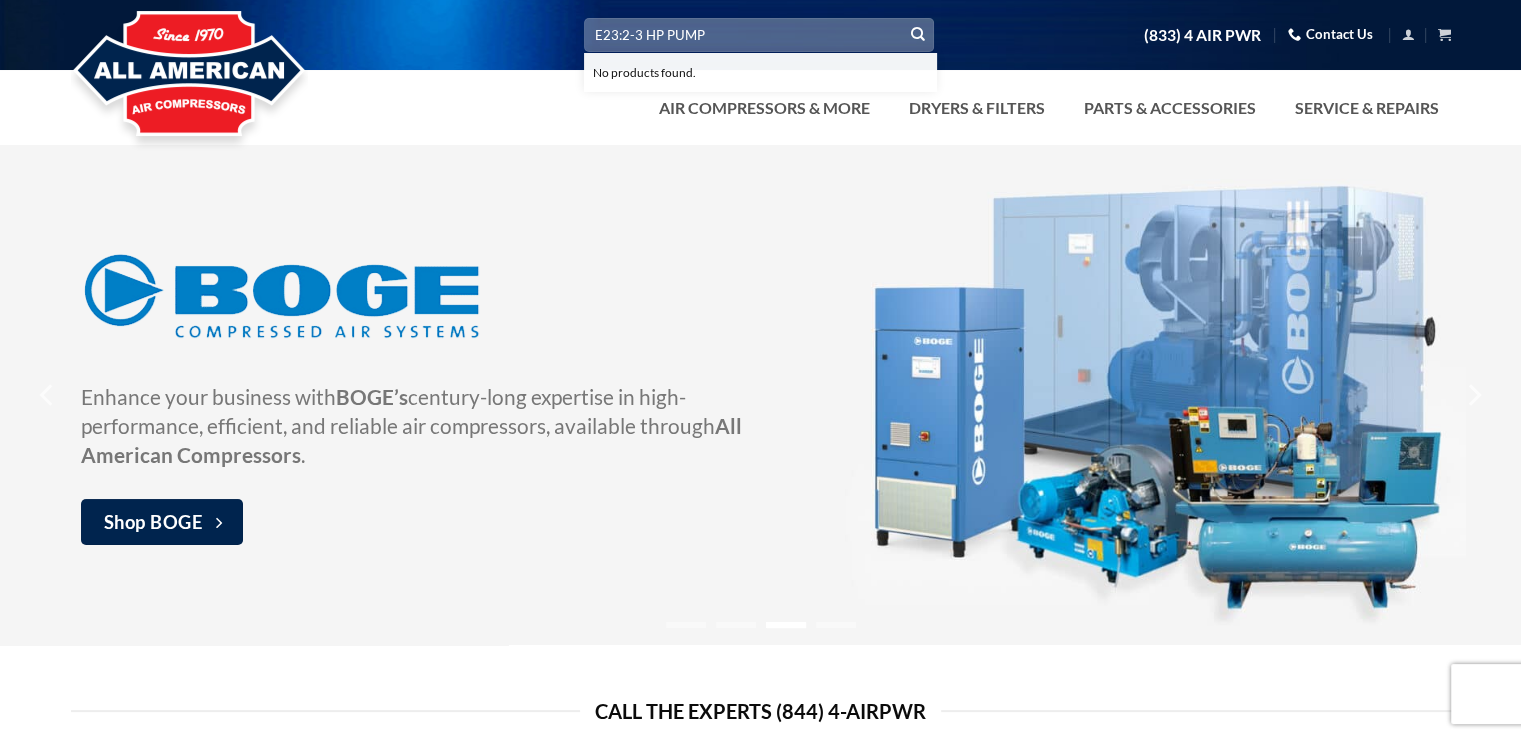 type on "E23:2-3 HP PUMP" 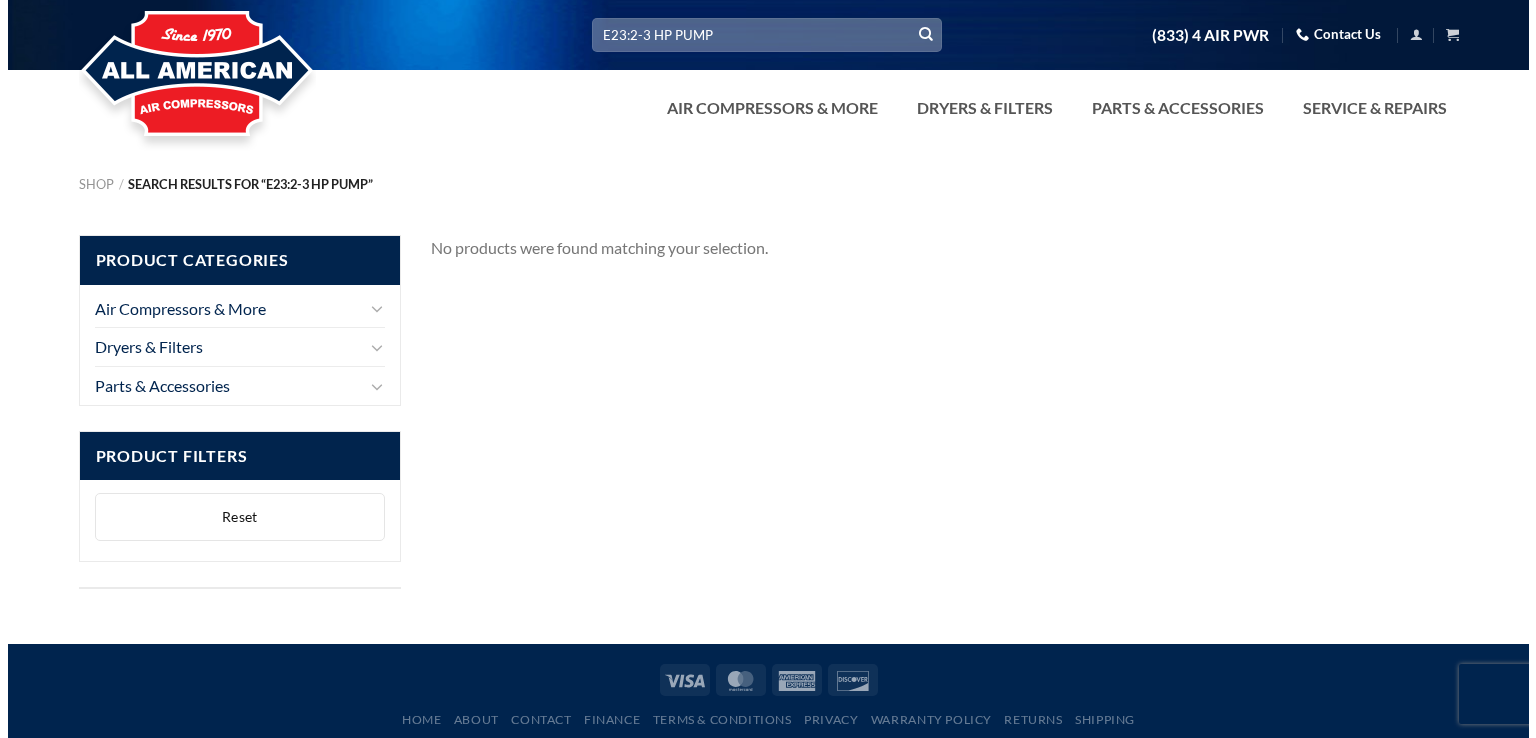 scroll, scrollTop: 0, scrollLeft: 0, axis: both 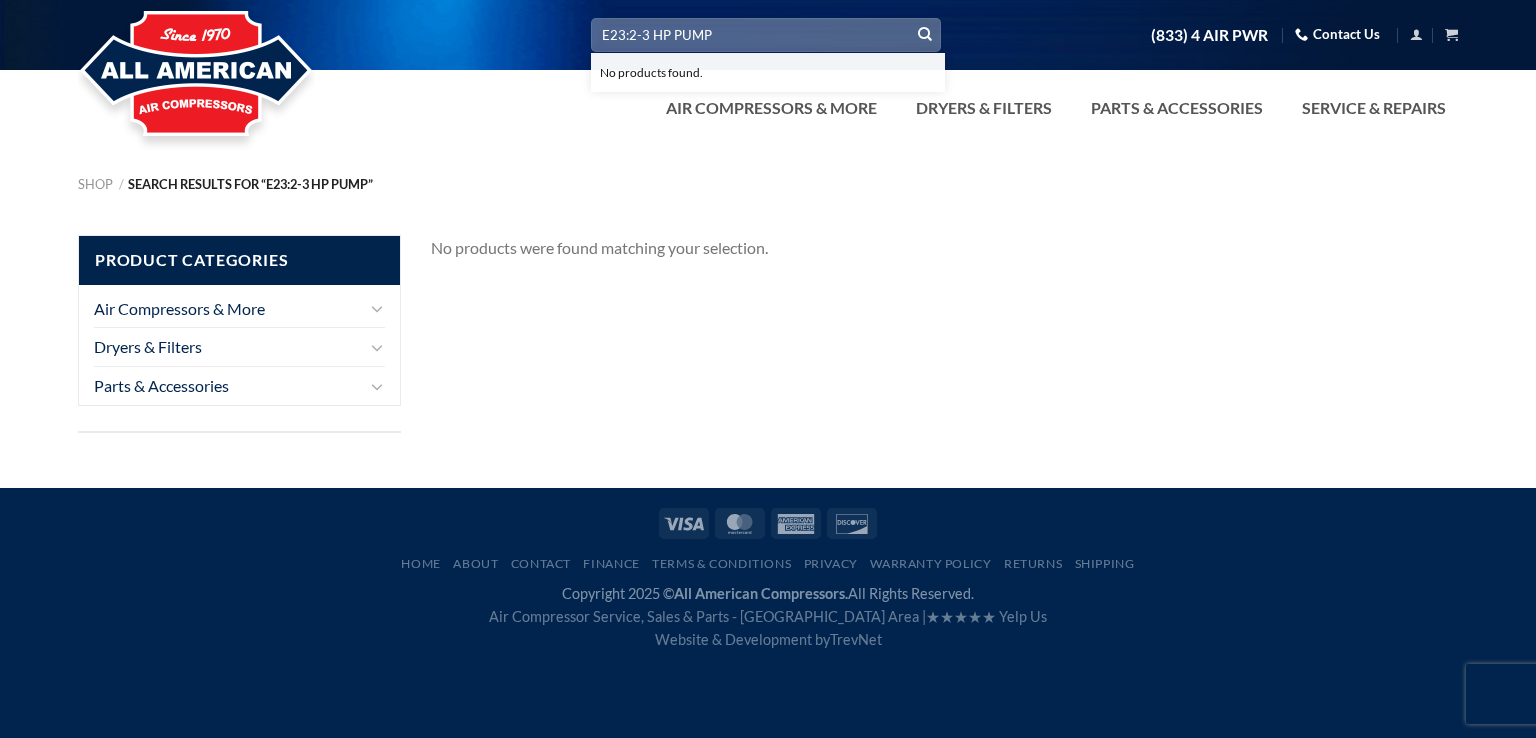 drag, startPoint x: 726, startPoint y: 45, endPoint x: 592, endPoint y: 38, distance: 134.18271 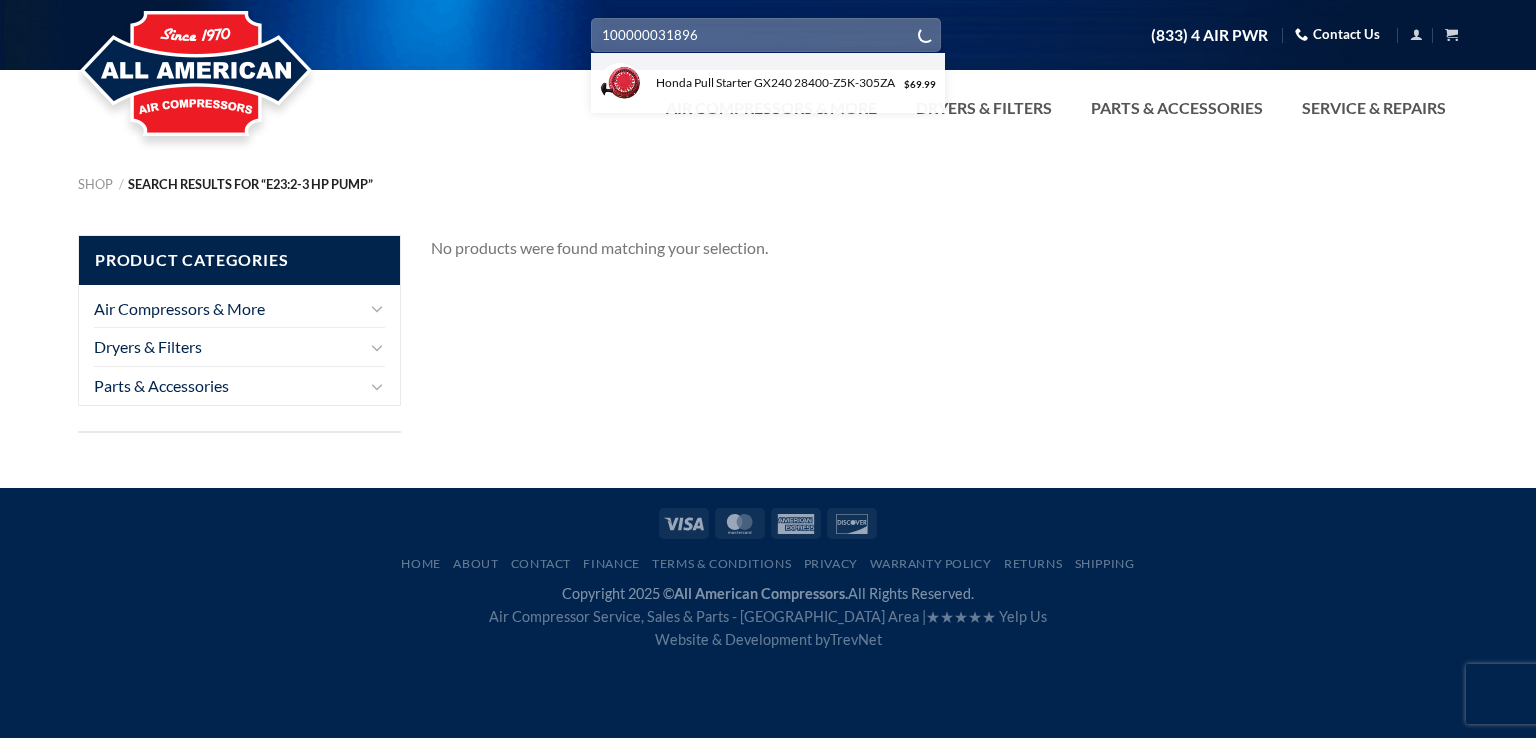 type on "100000031896" 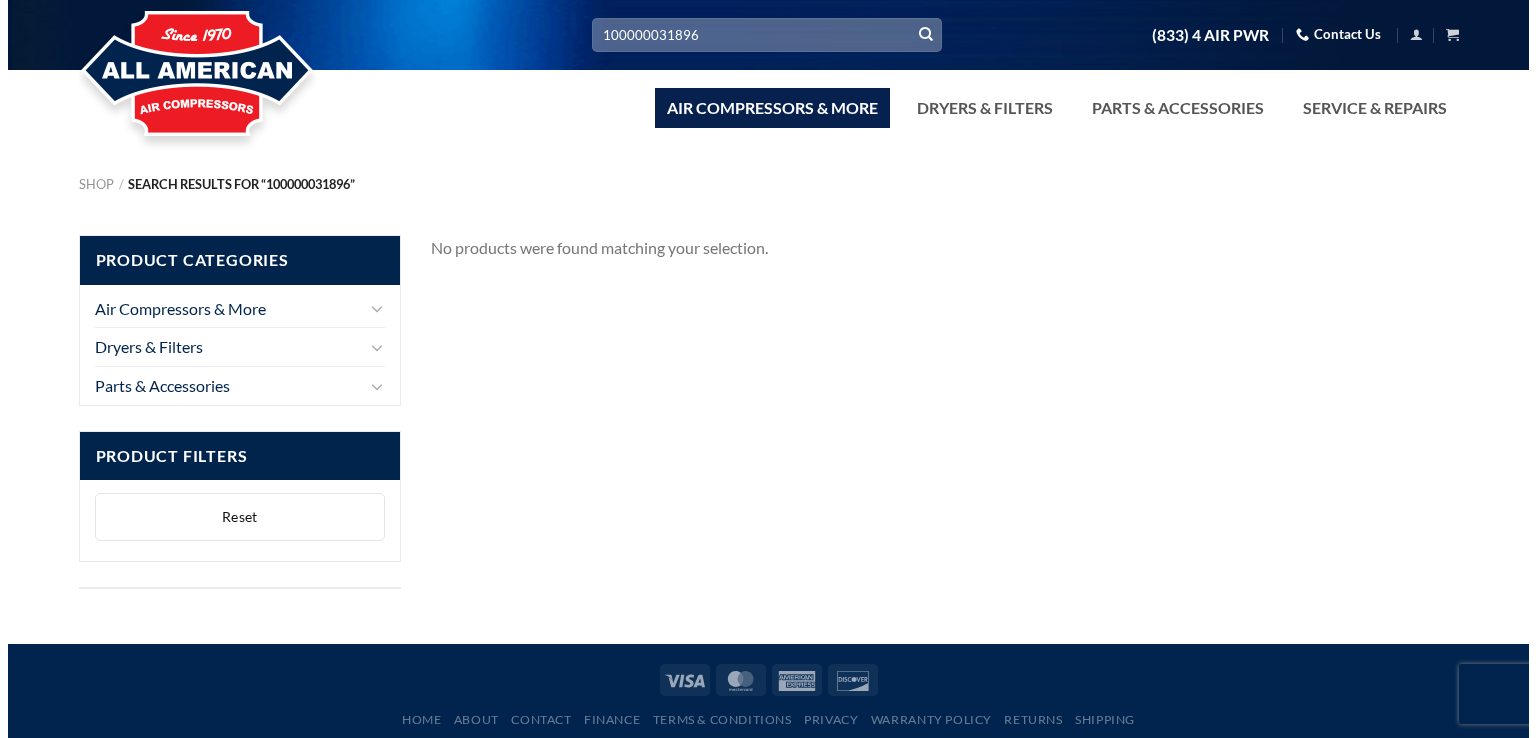 scroll, scrollTop: 0, scrollLeft: 0, axis: both 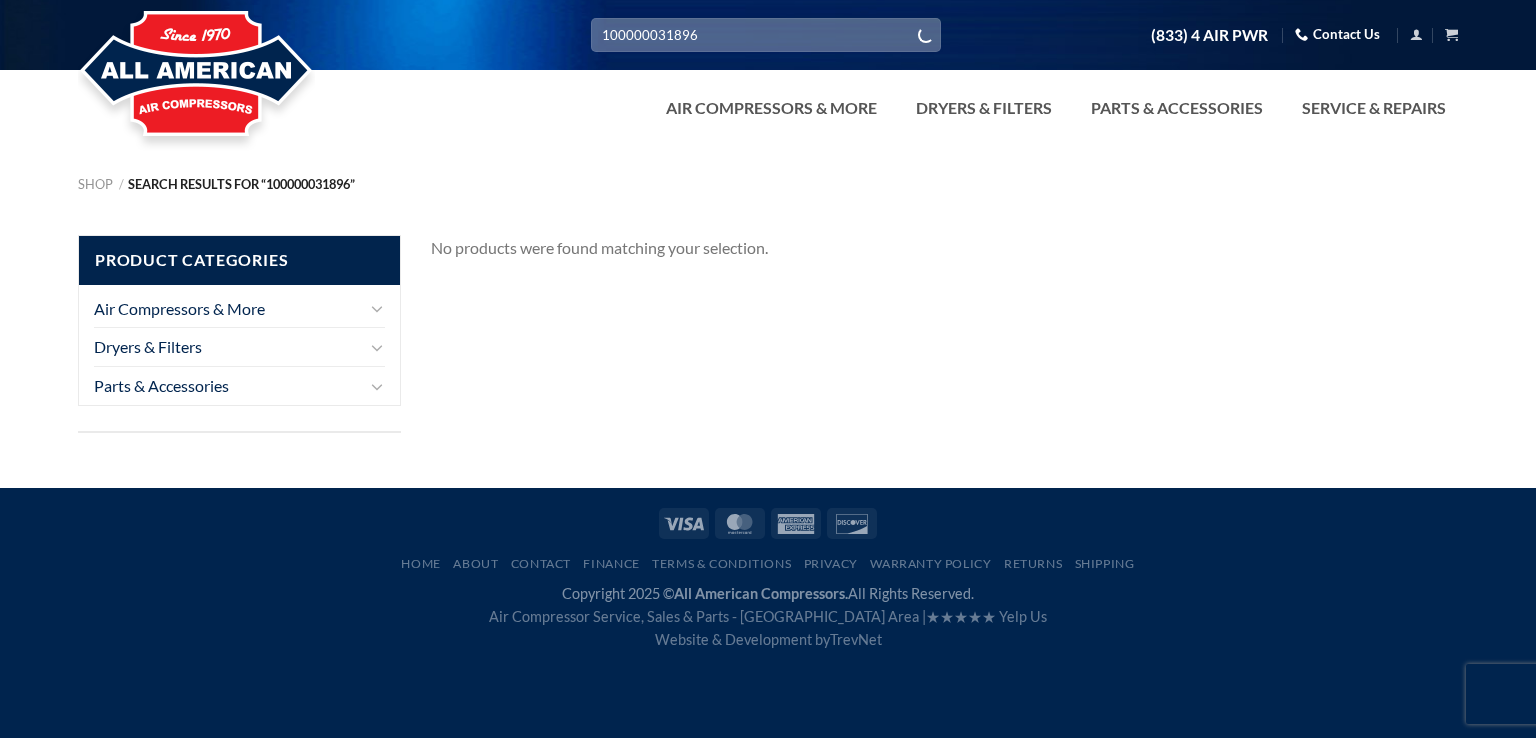 click on "100000031896" at bounding box center [766, 34] 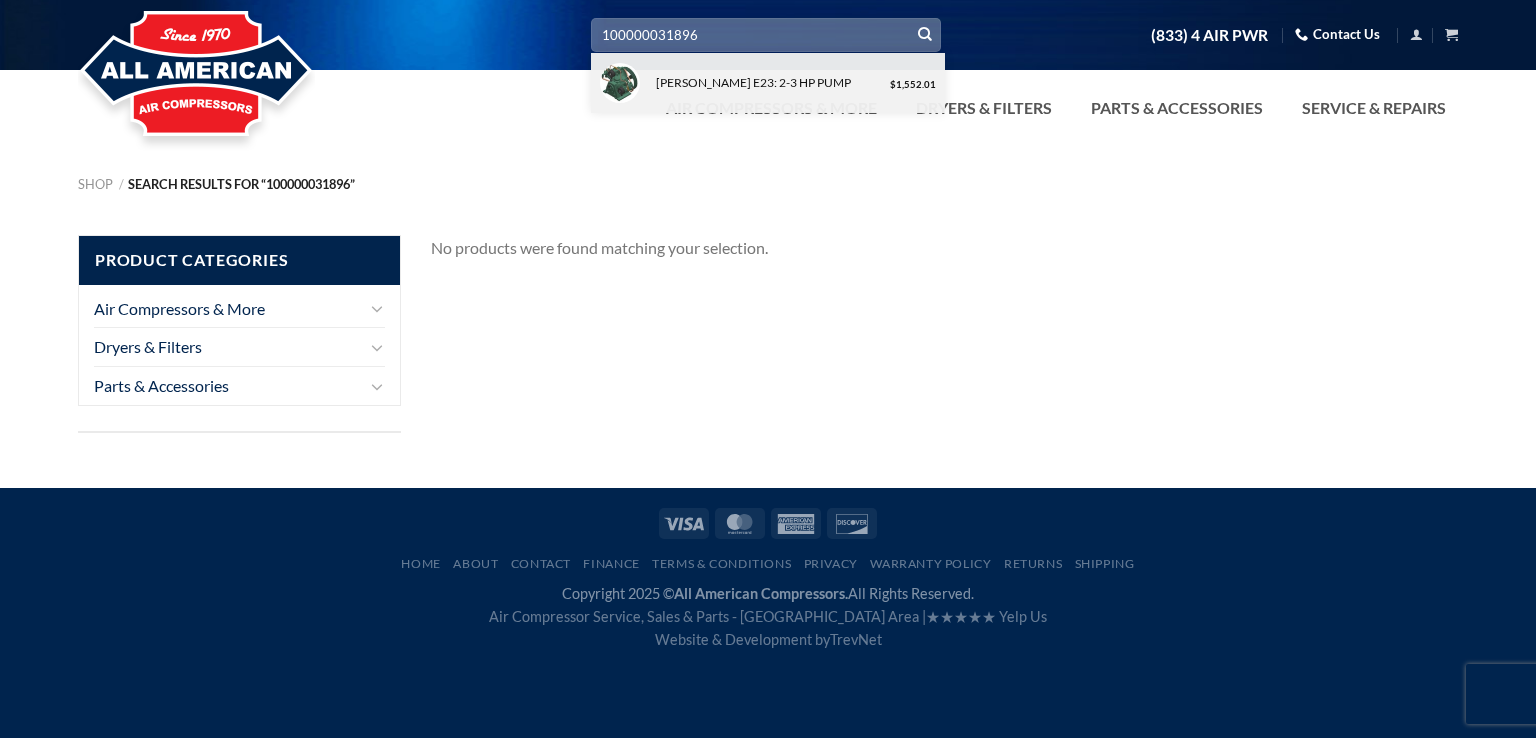 click on "[PERSON_NAME] E23: 2-3 HP PUMP" at bounding box center [767, 82] 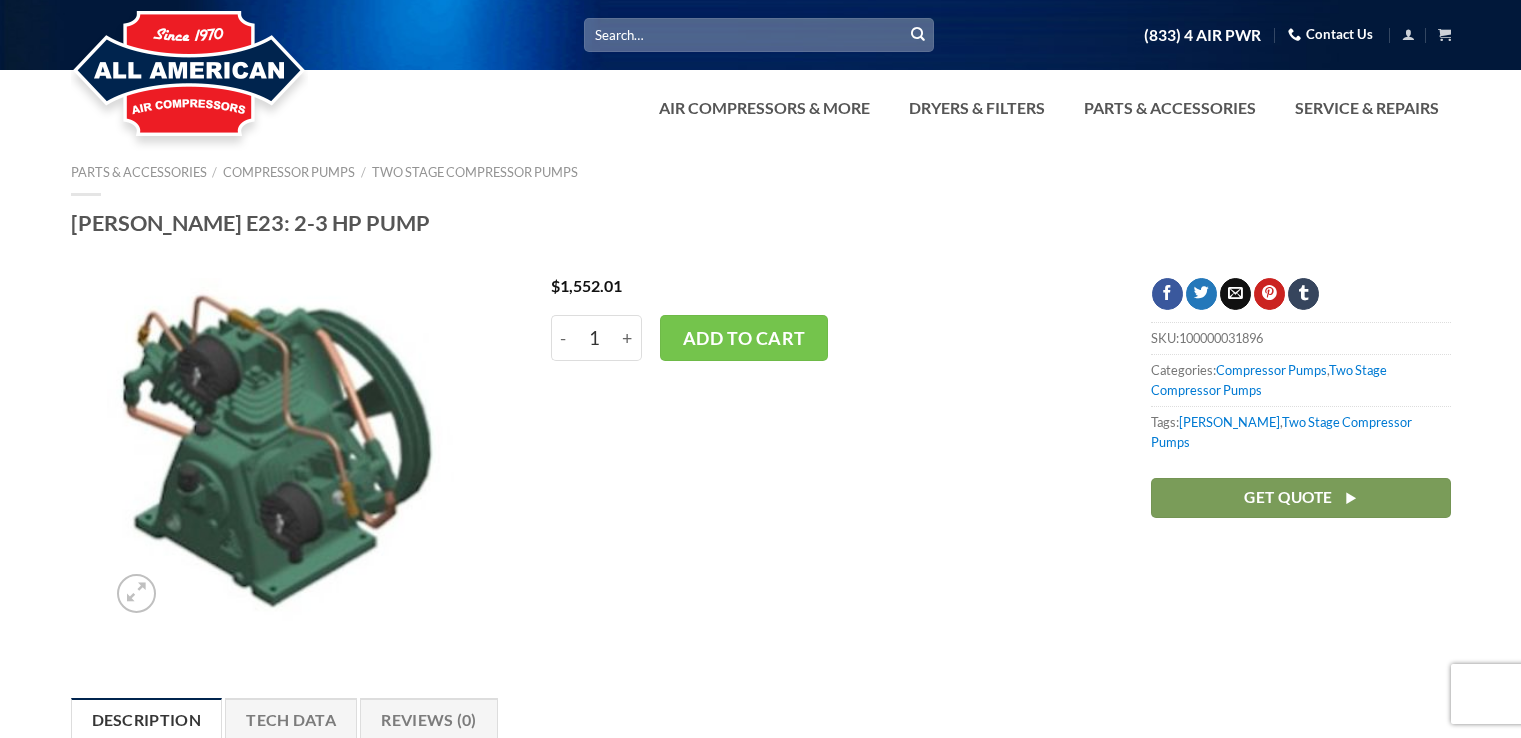 scroll, scrollTop: 0, scrollLeft: 0, axis: both 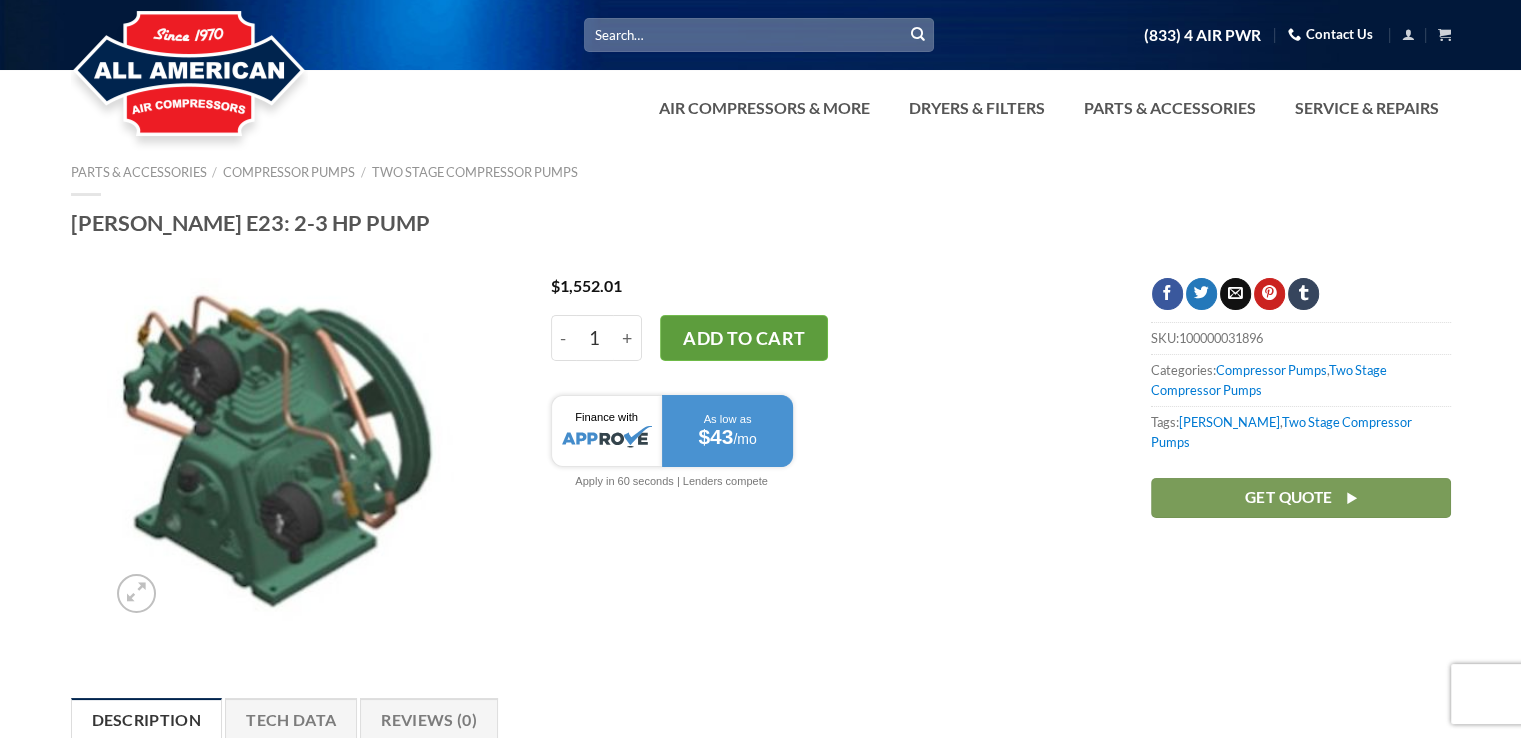 click on "Add to cart" at bounding box center (744, 338) 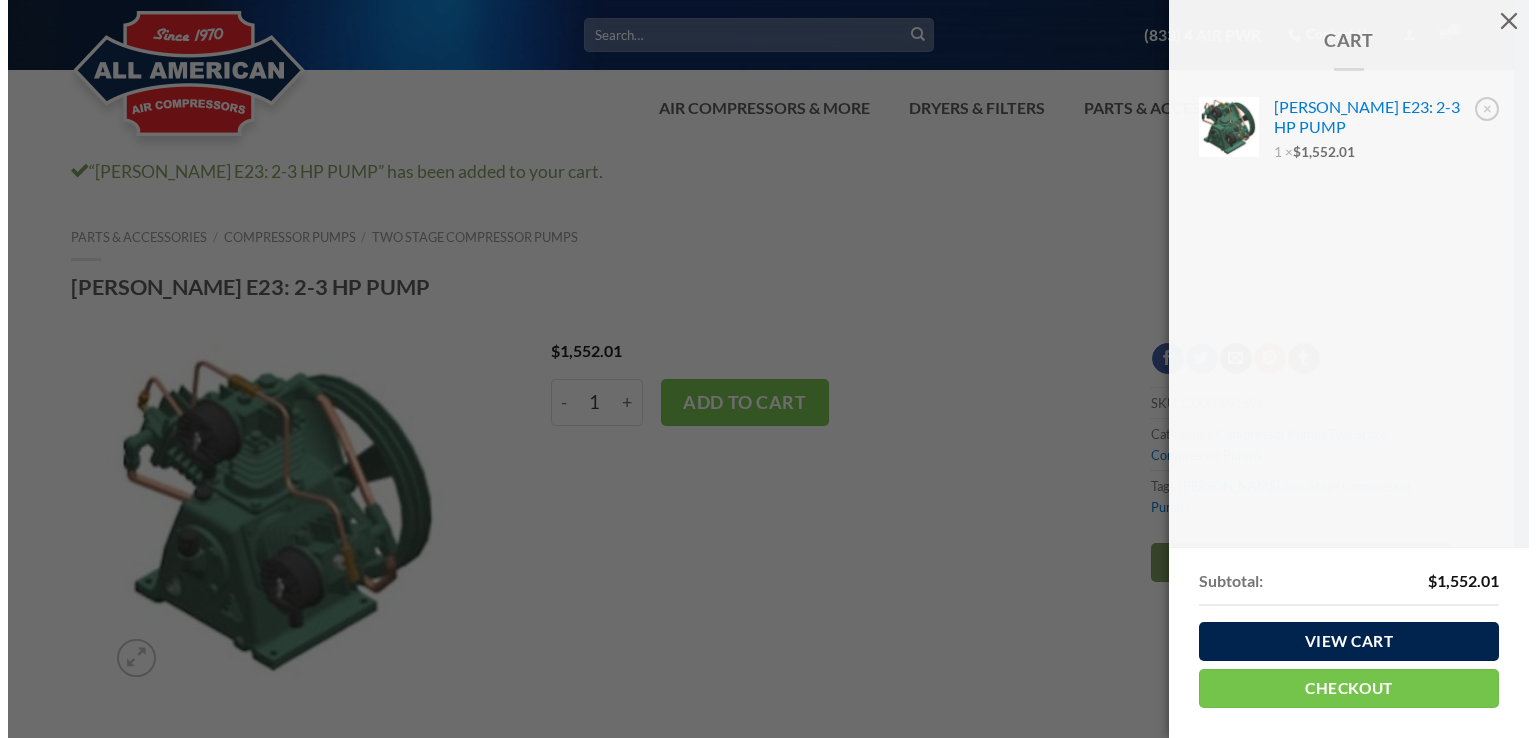 scroll, scrollTop: 0, scrollLeft: 0, axis: both 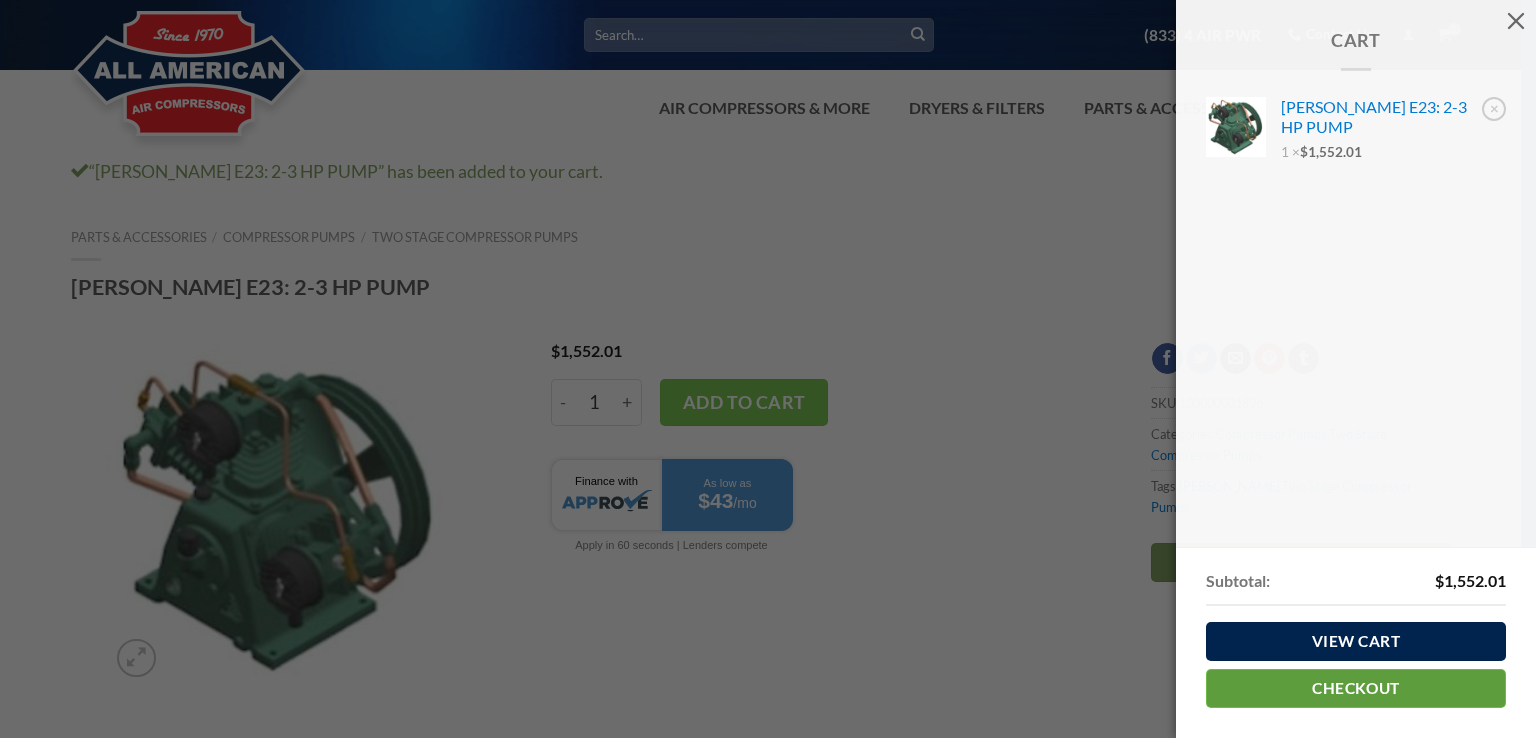 click on "Checkout" at bounding box center [1356, 688] 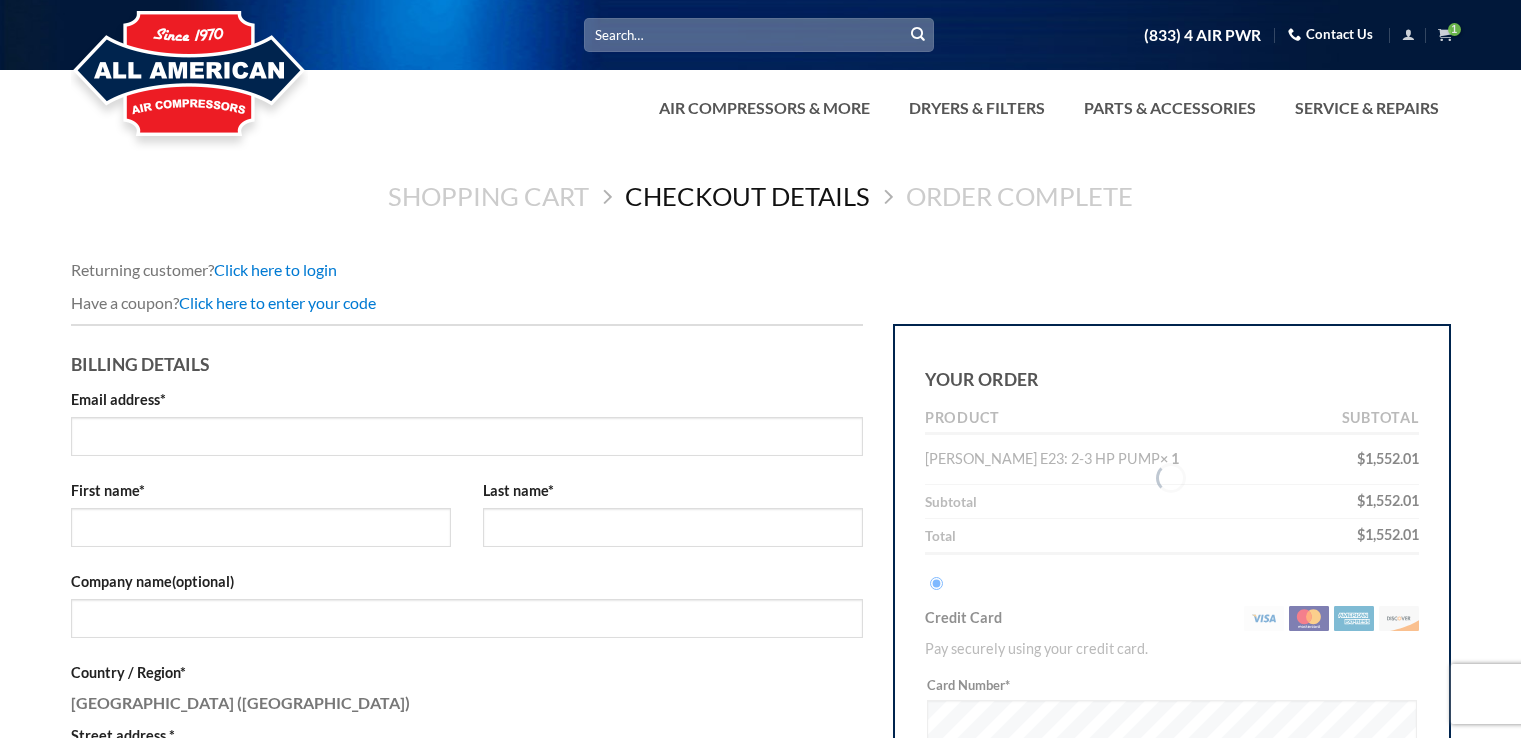 scroll, scrollTop: 0, scrollLeft: 0, axis: both 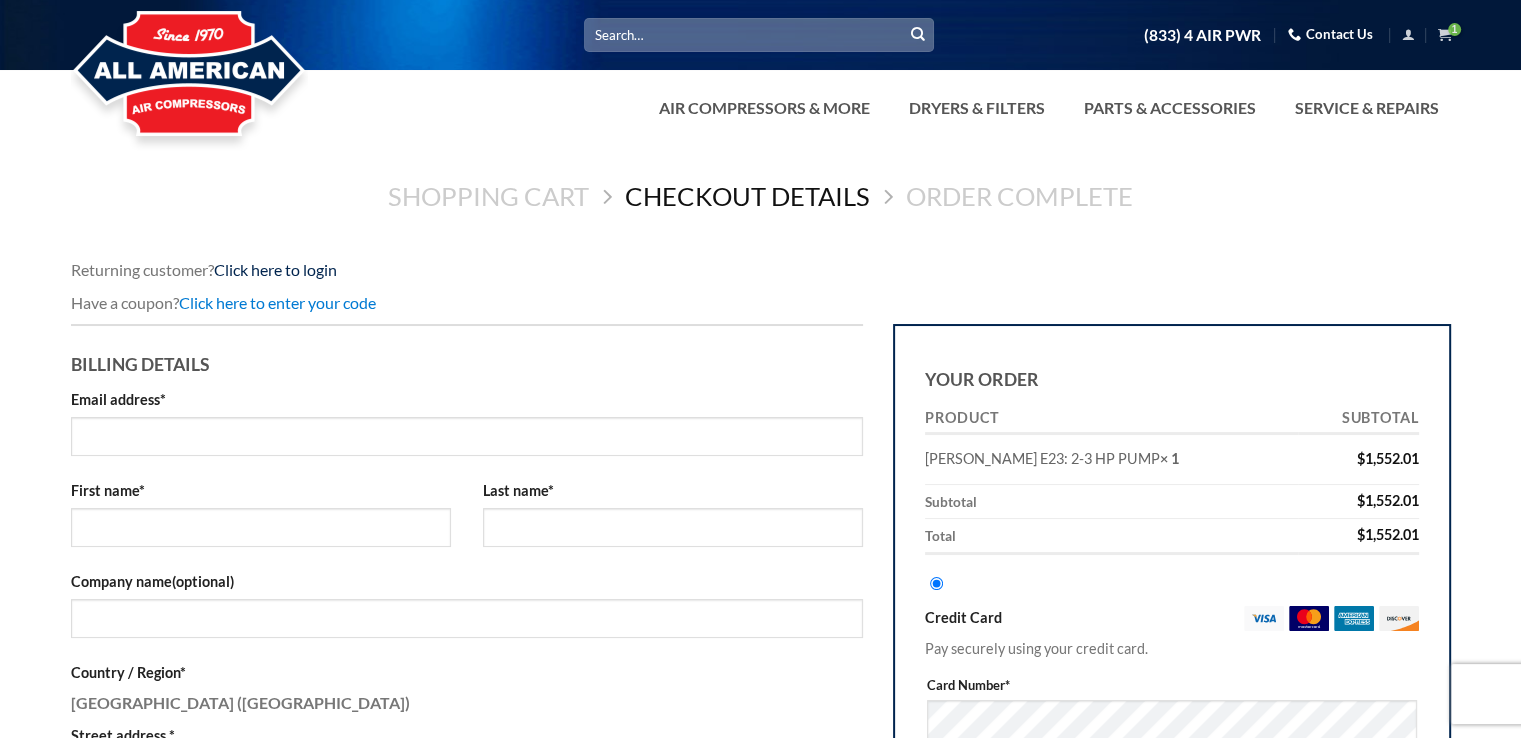 click on "Click here to login" at bounding box center (275, 269) 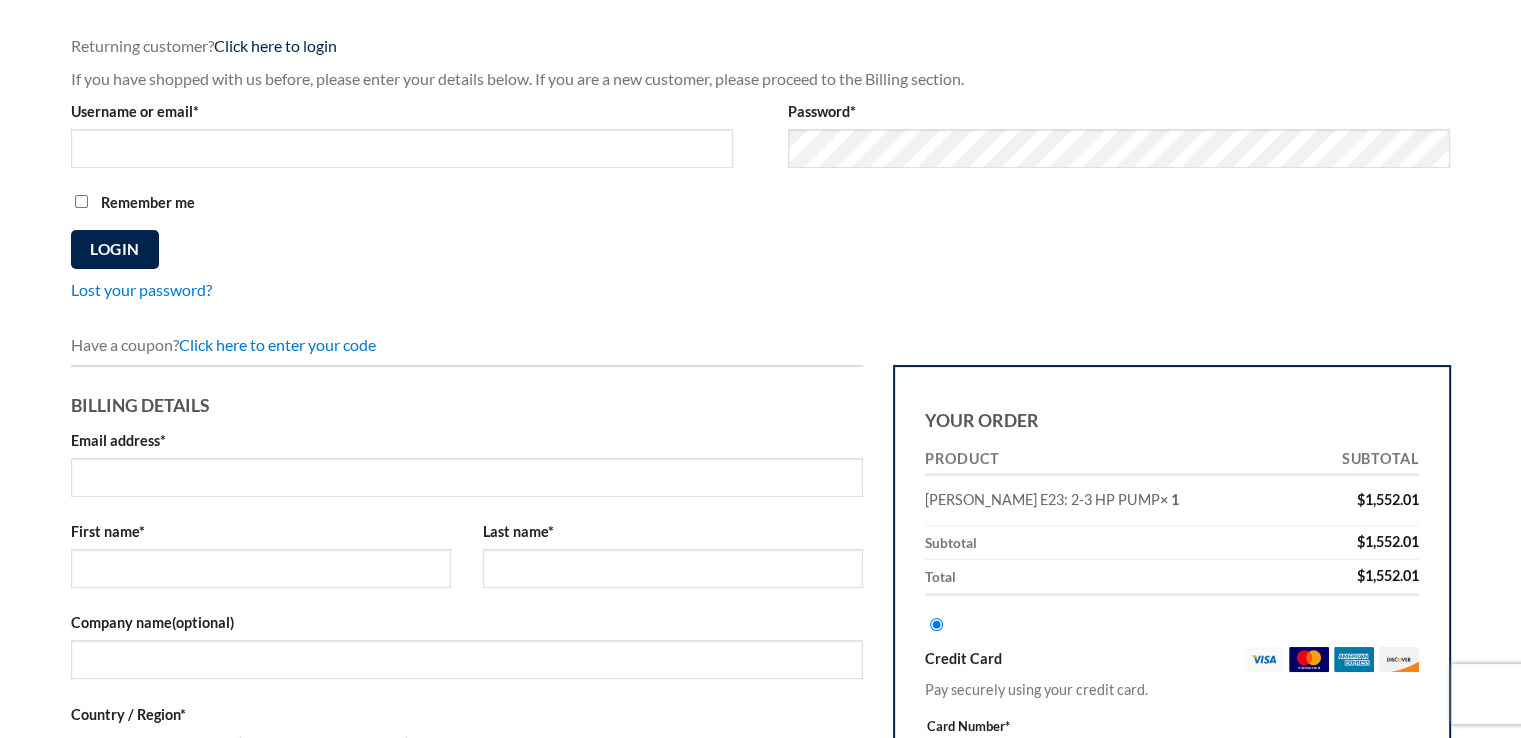 scroll, scrollTop: 240, scrollLeft: 0, axis: vertical 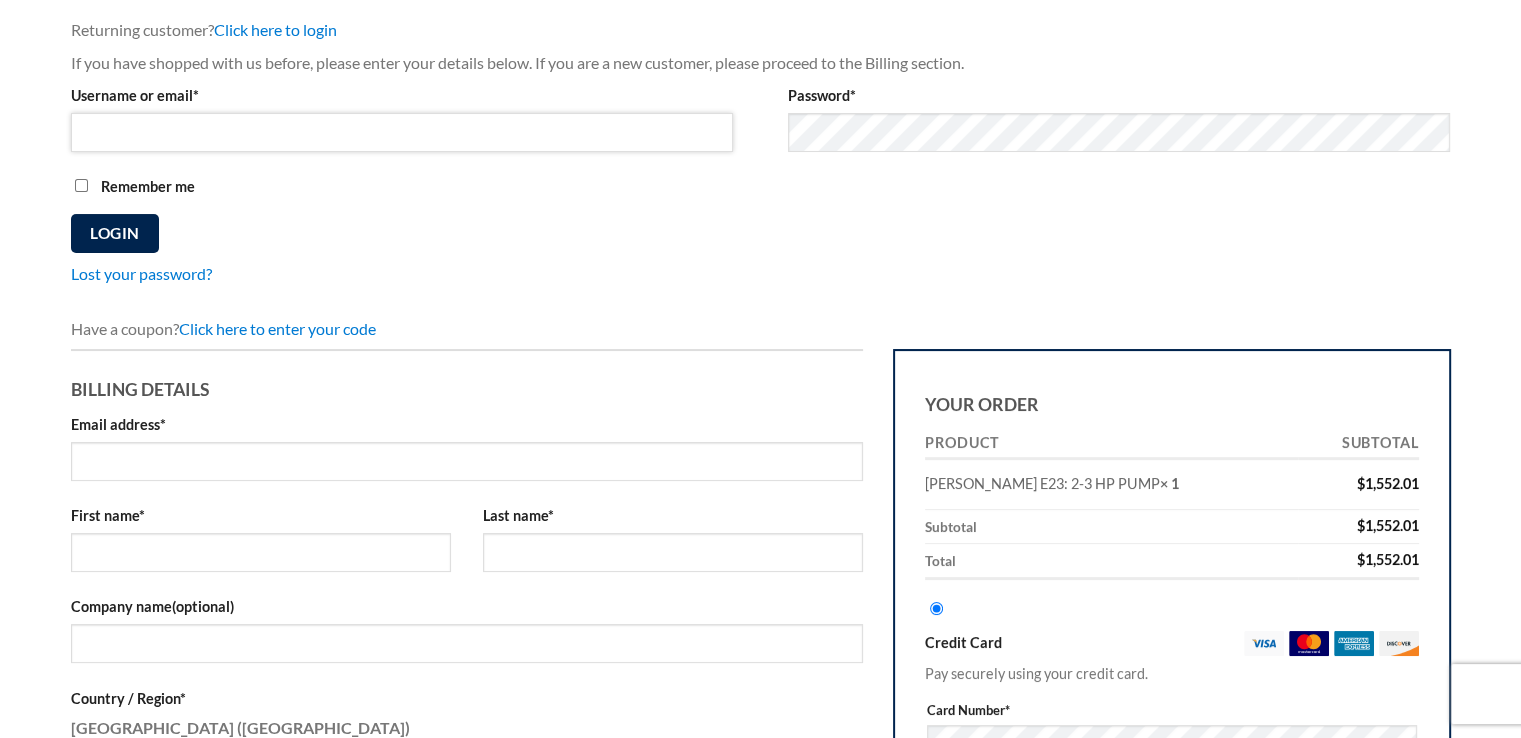 click on "Username or email  * Required" at bounding box center (402, 132) 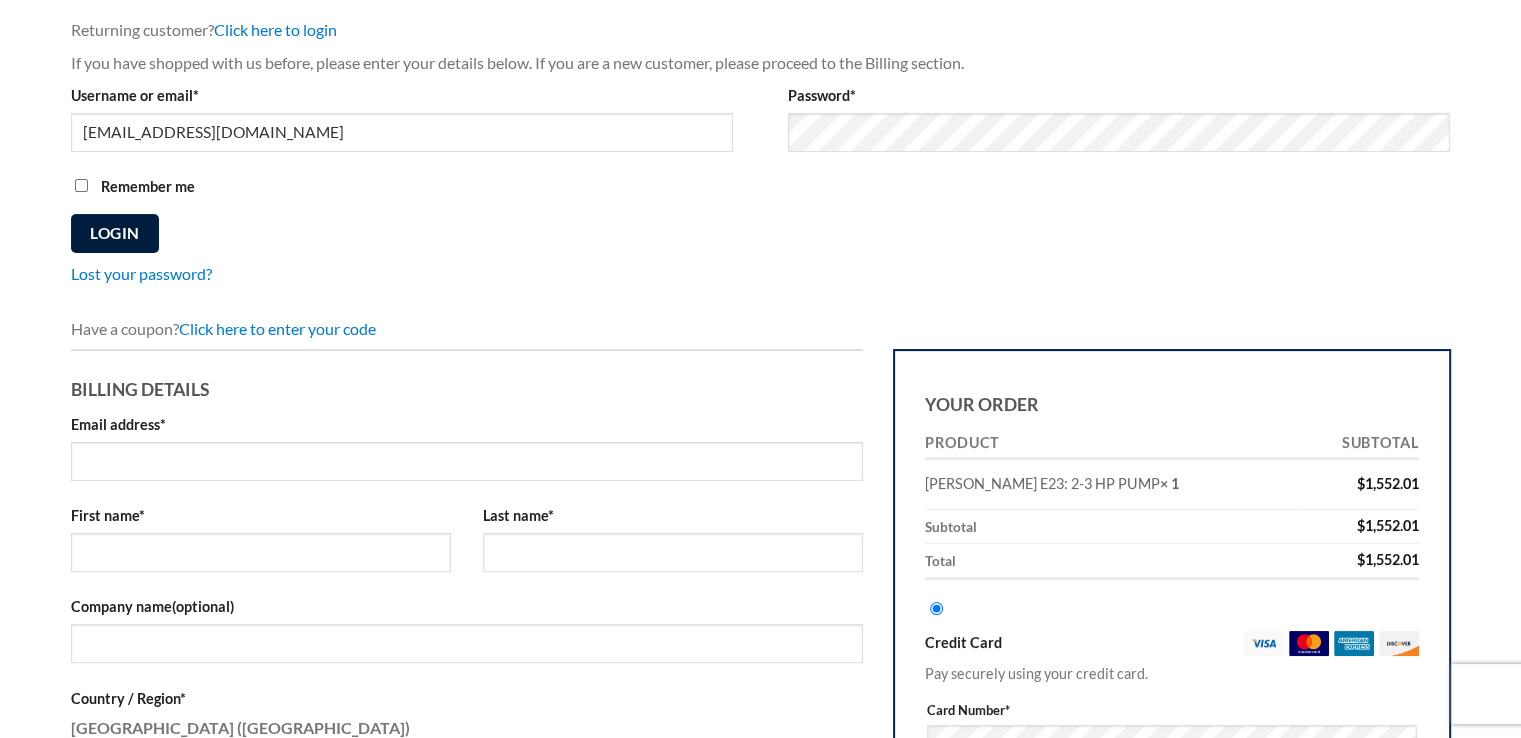 drag, startPoint x: 115, startPoint y: 237, endPoint x: 105, endPoint y: 233, distance: 10.770329 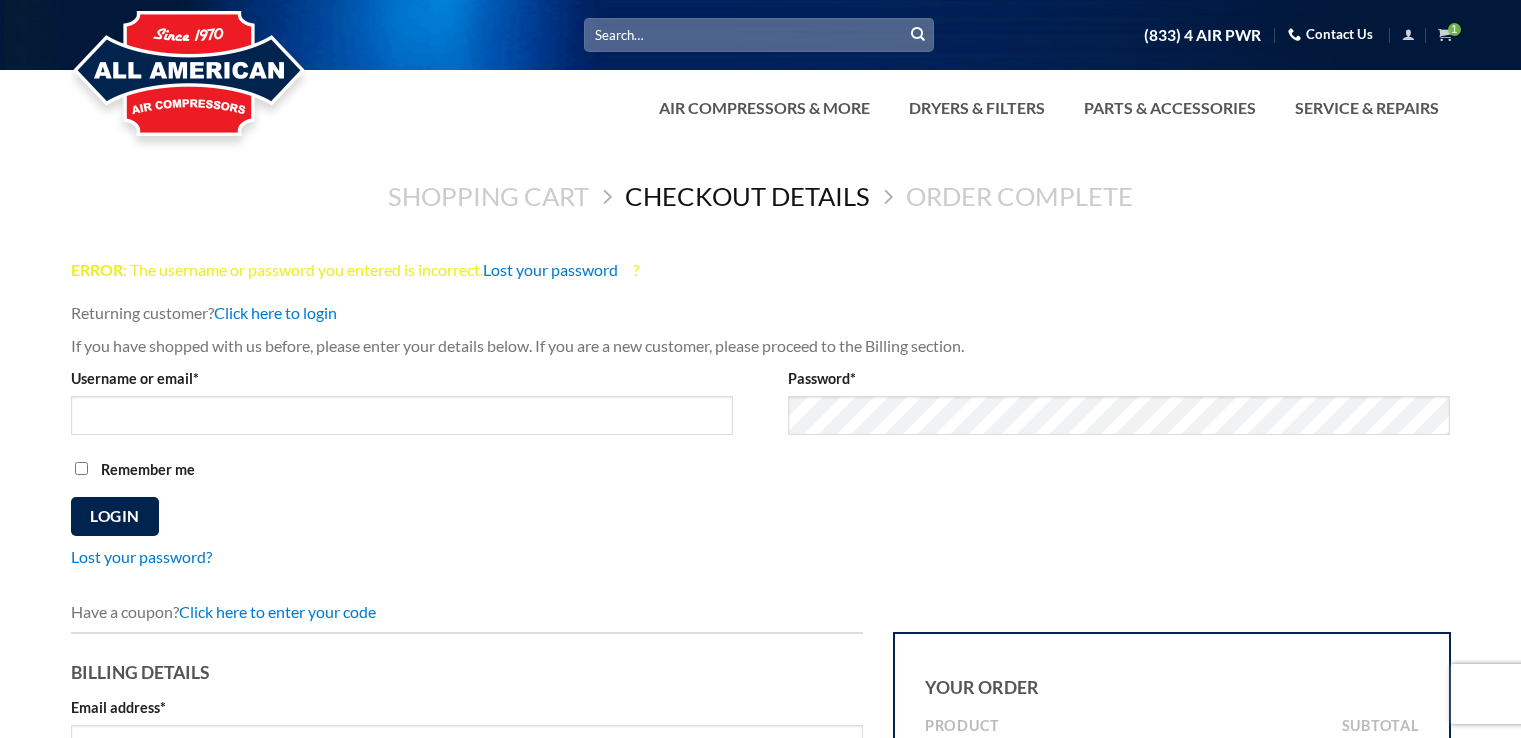 scroll, scrollTop: 0, scrollLeft: 0, axis: both 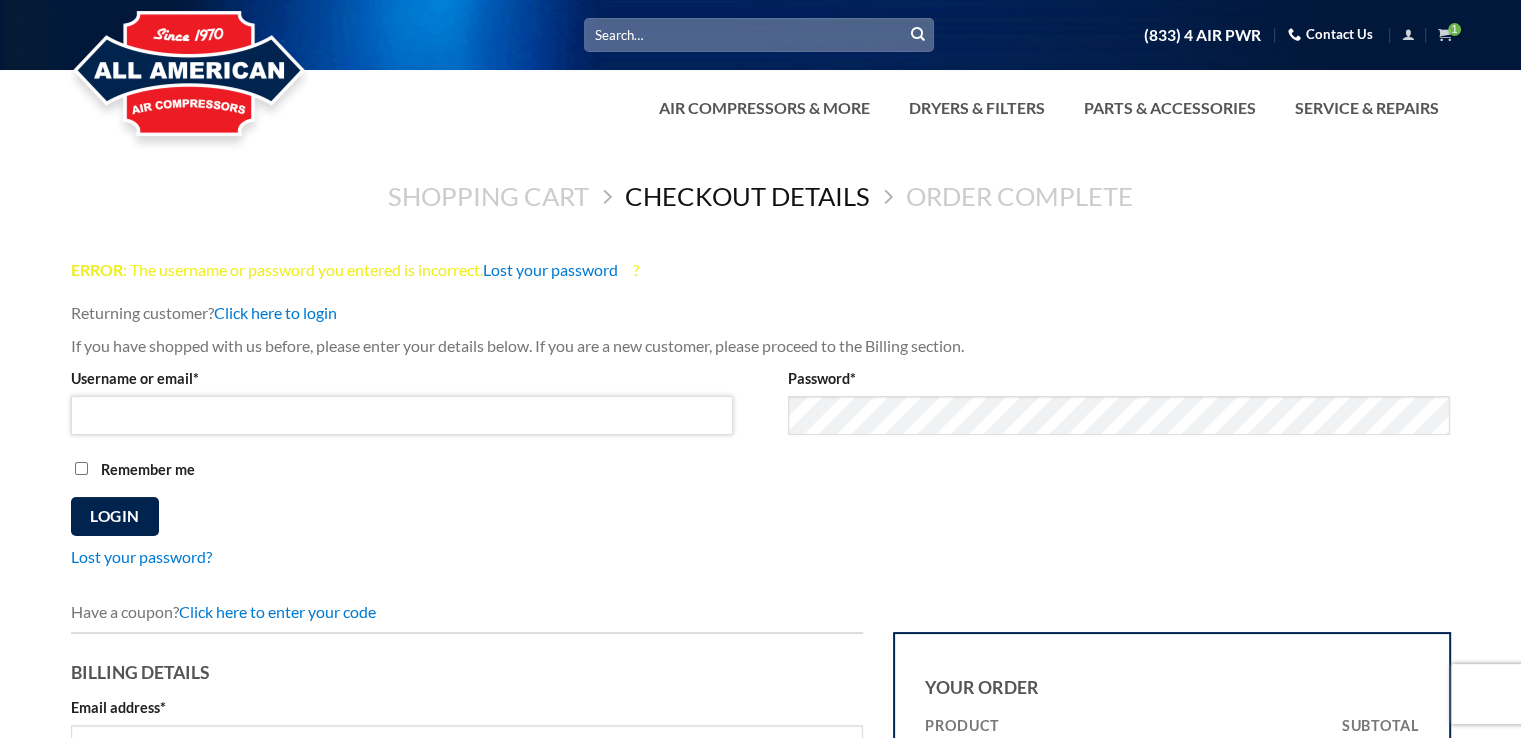 click on "Username or email  * Required" at bounding box center [402, 415] 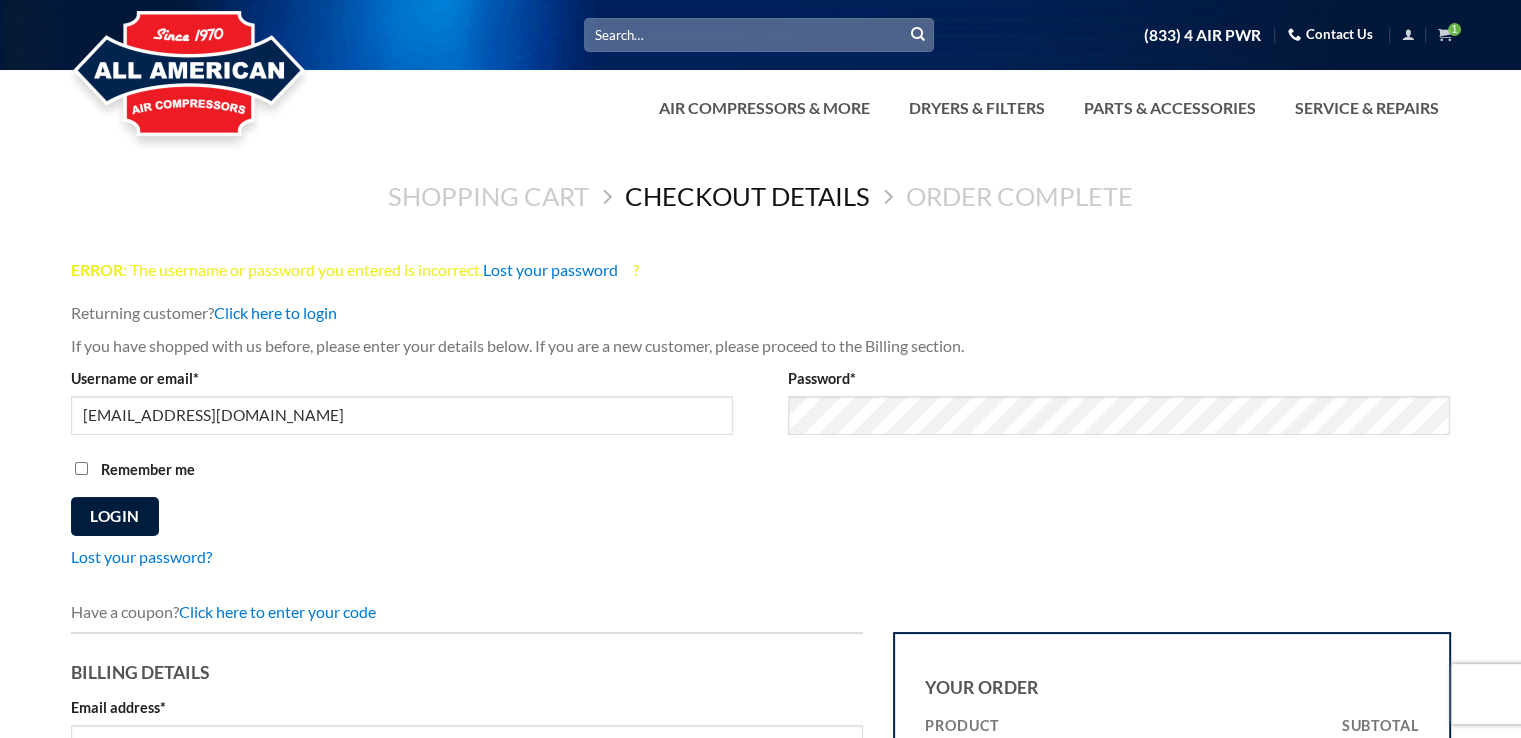 click on "Login" at bounding box center (115, 516) 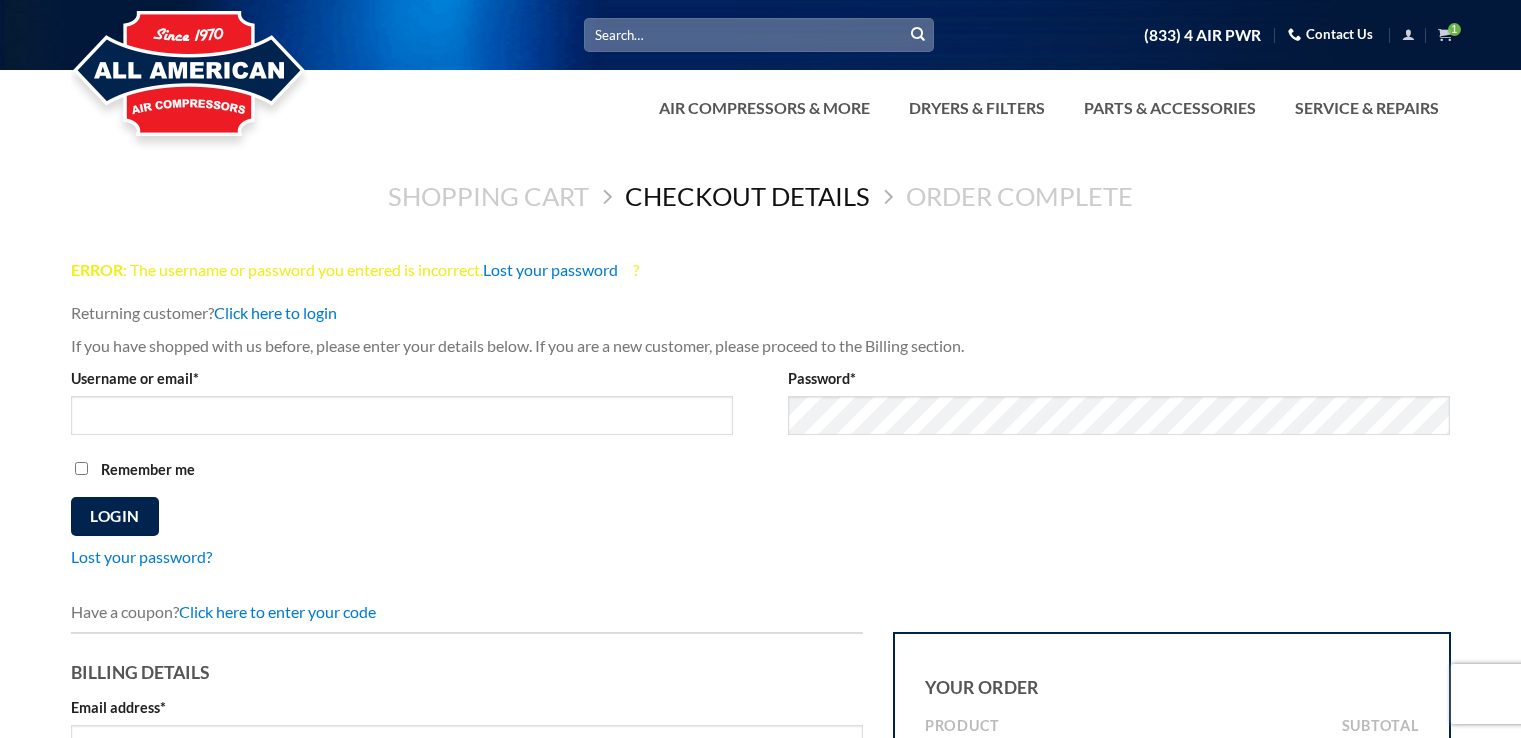 scroll, scrollTop: 0, scrollLeft: 0, axis: both 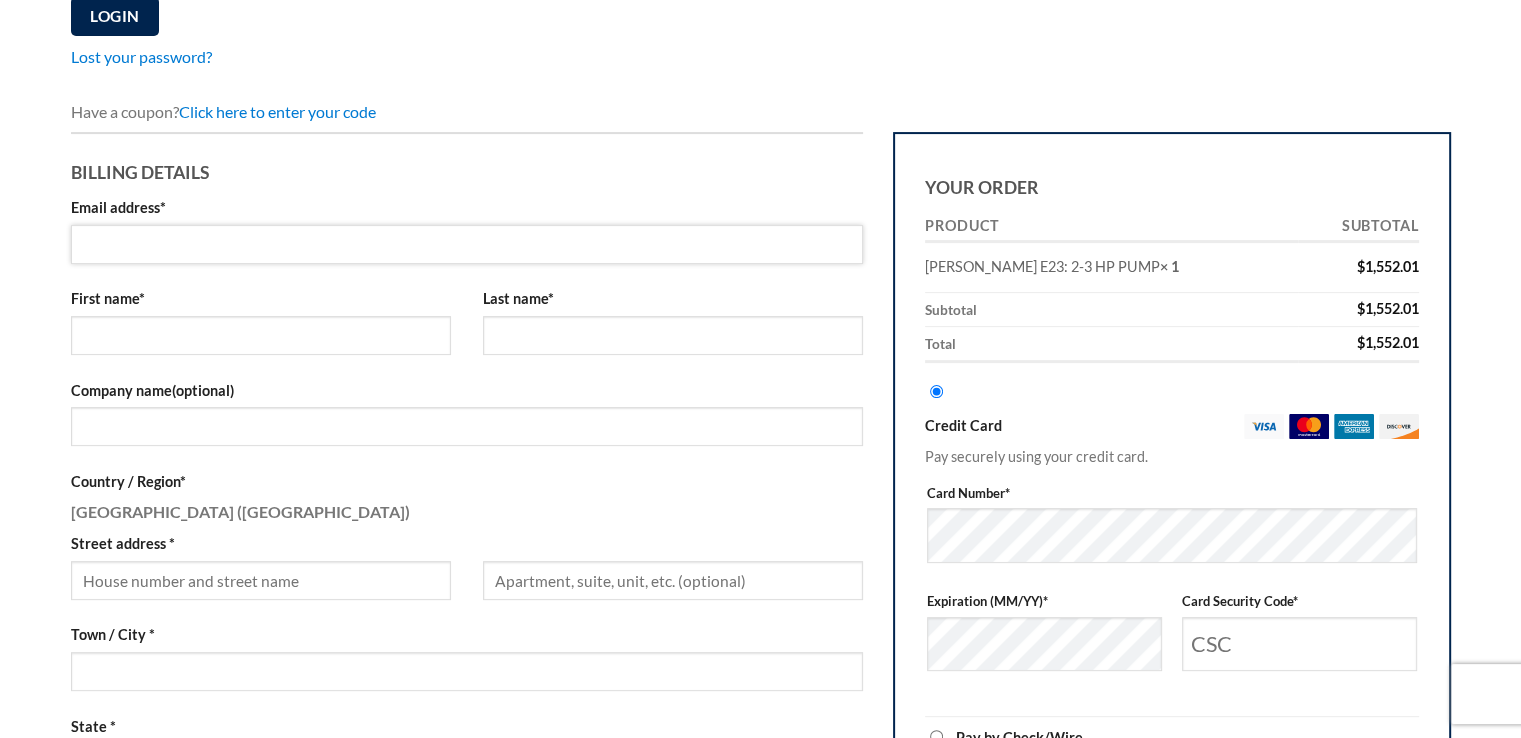 click on "Email address  *" at bounding box center (467, 244) 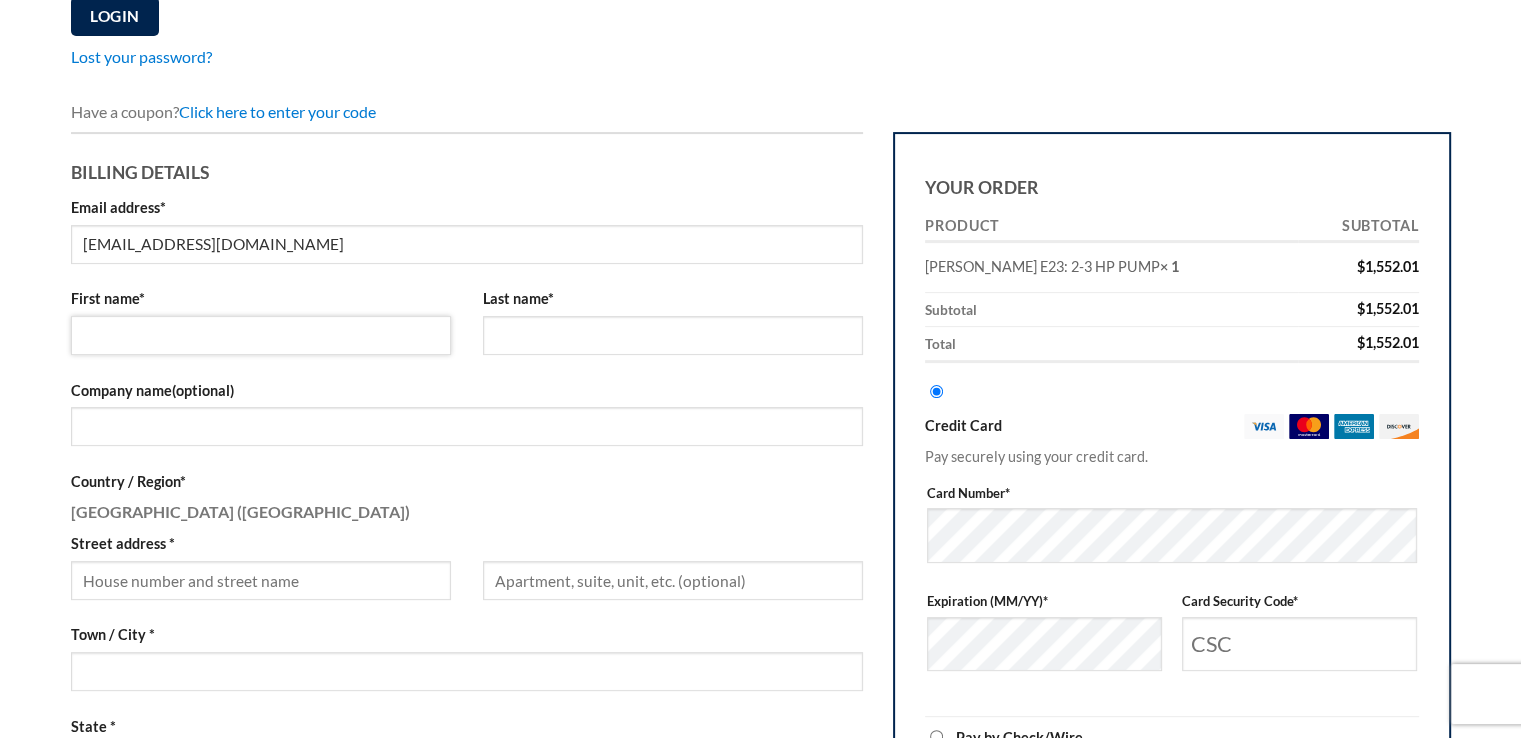 type on "MARY" 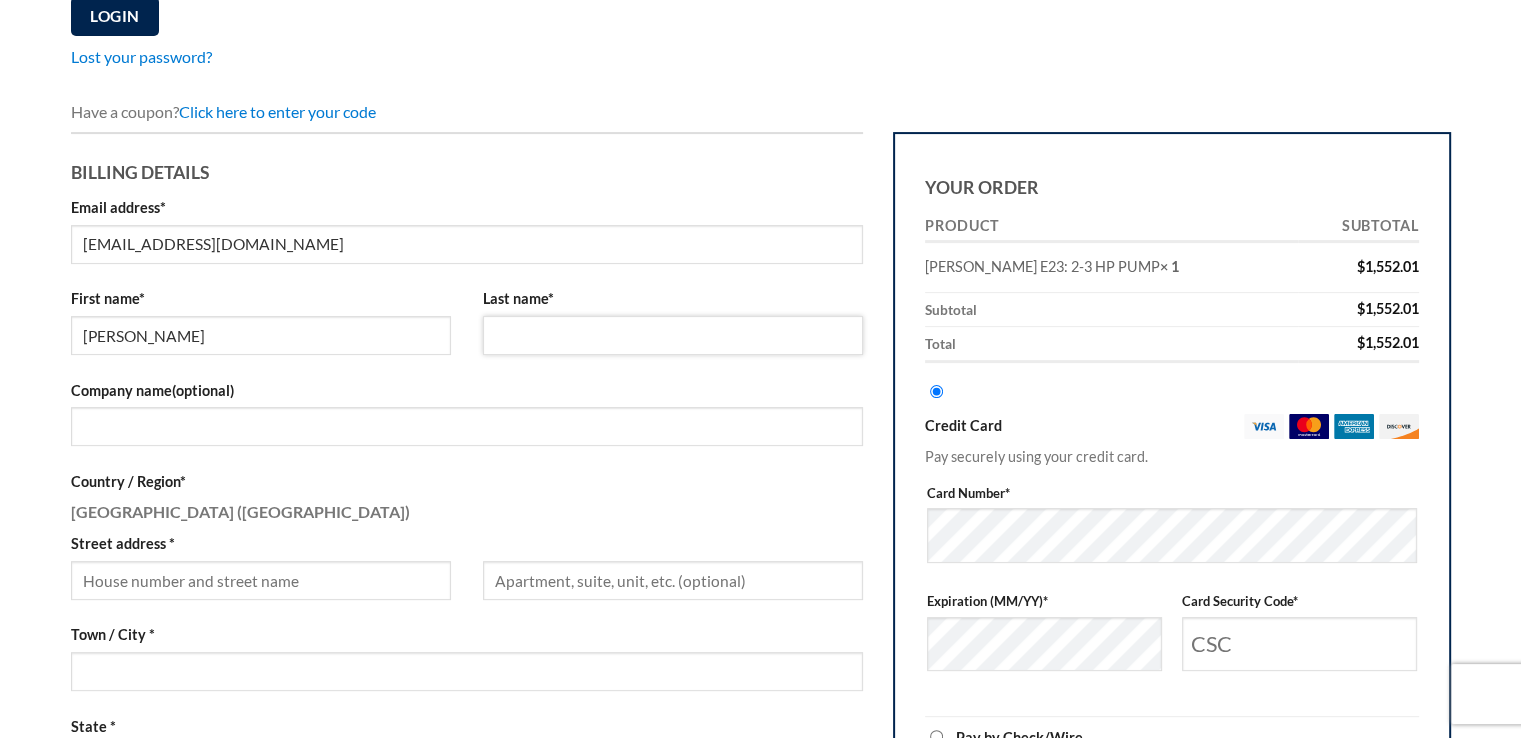 type on "GUERCIO" 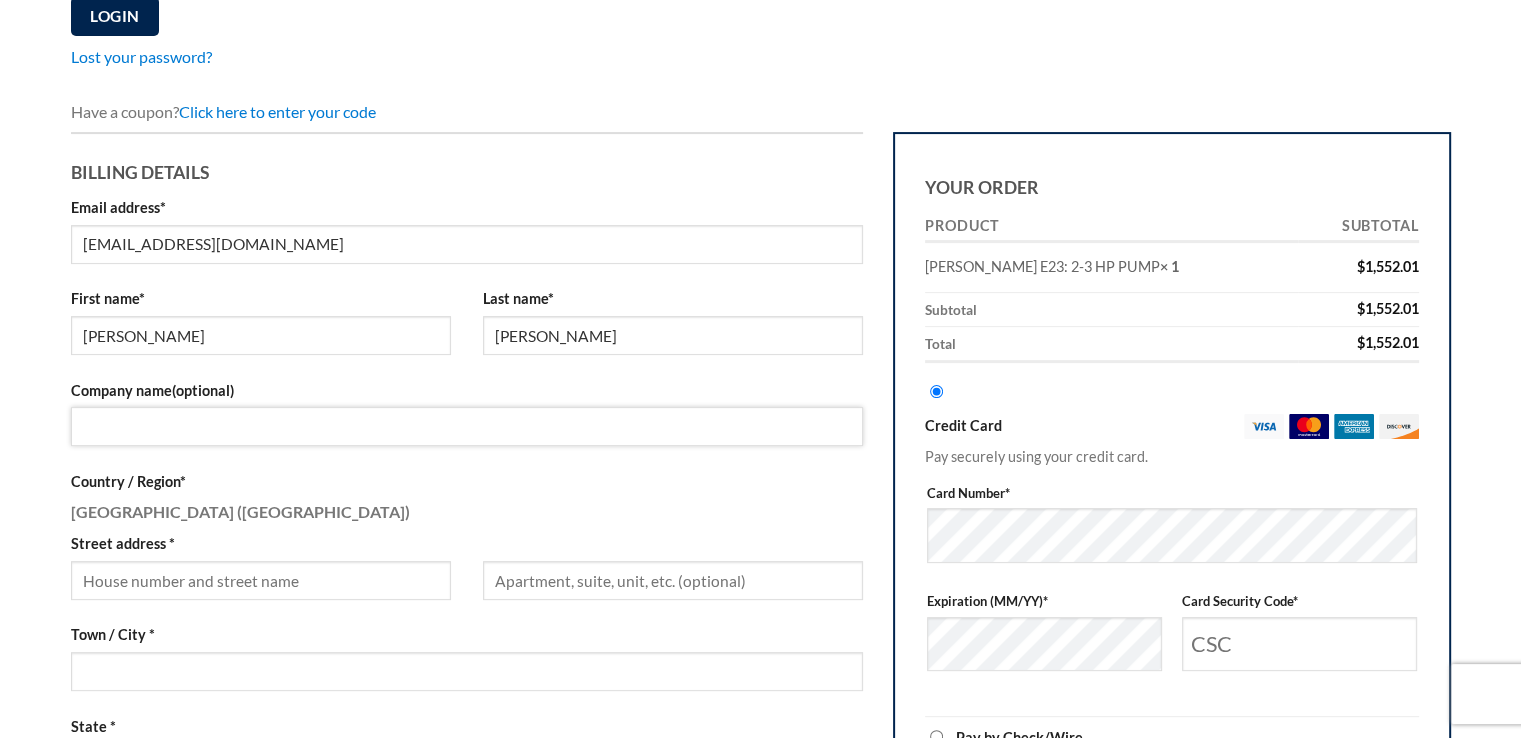 type on "WESCO DISTRIBUTION" 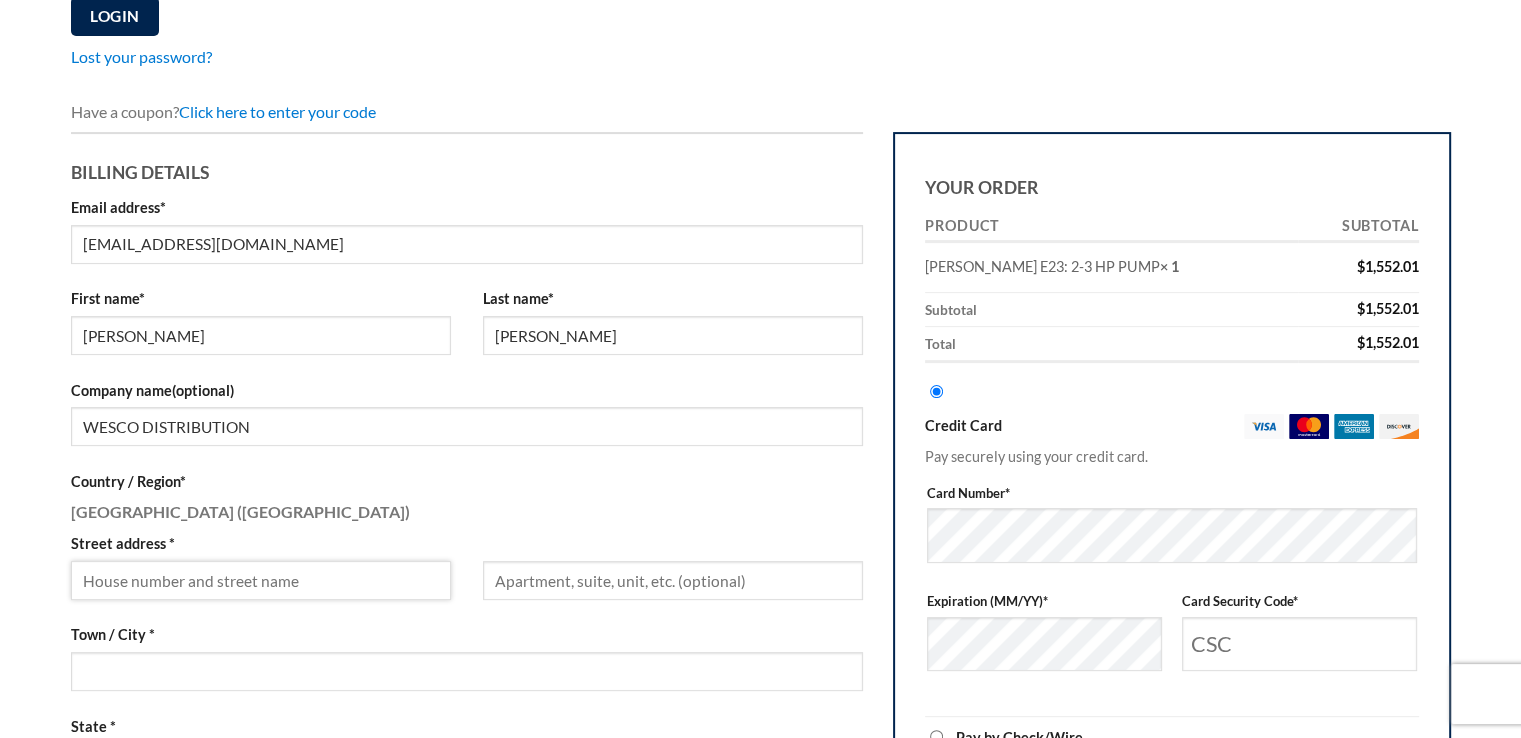 type on "[STREET_ADDRESS][PERSON_NAME]" 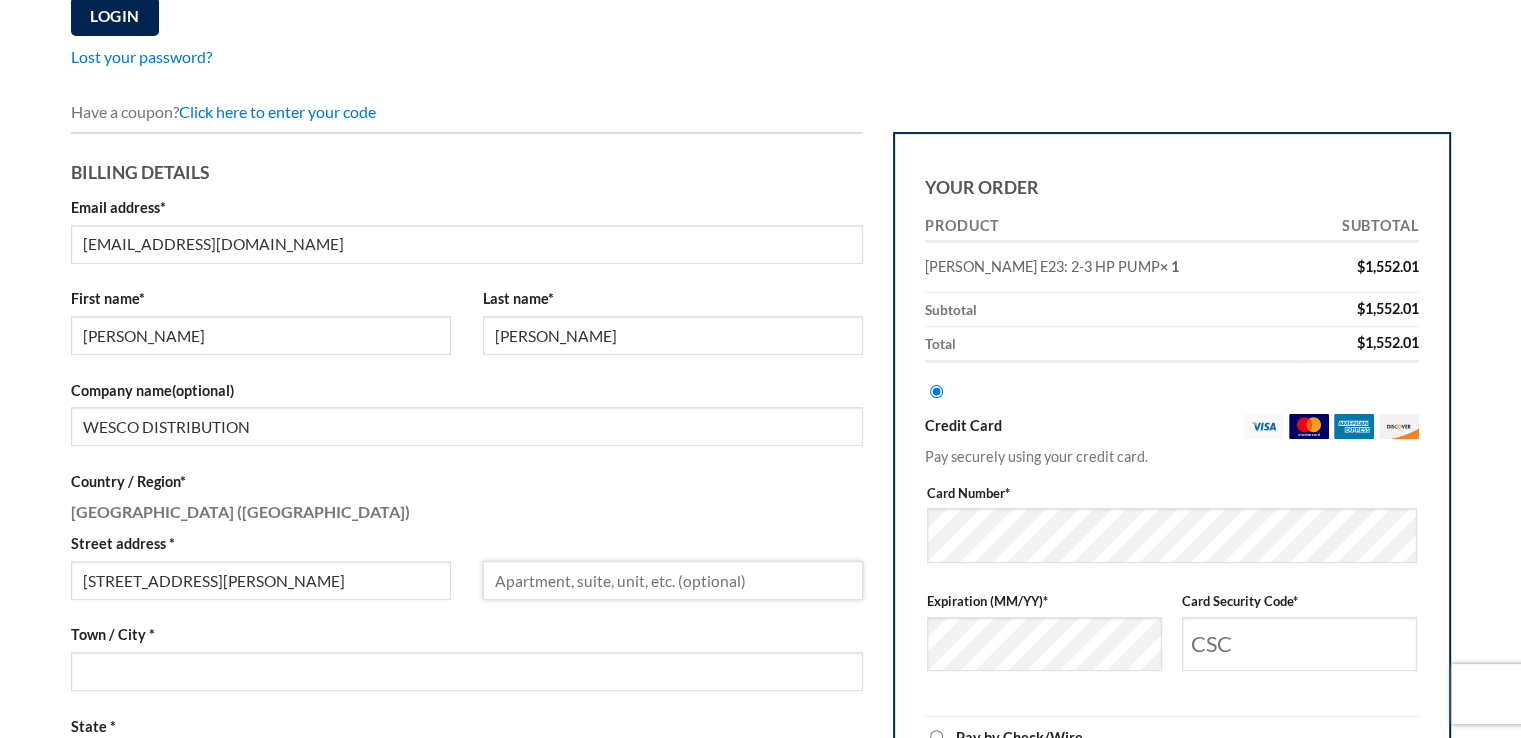 type on "ROCHESTER, NY 14606" 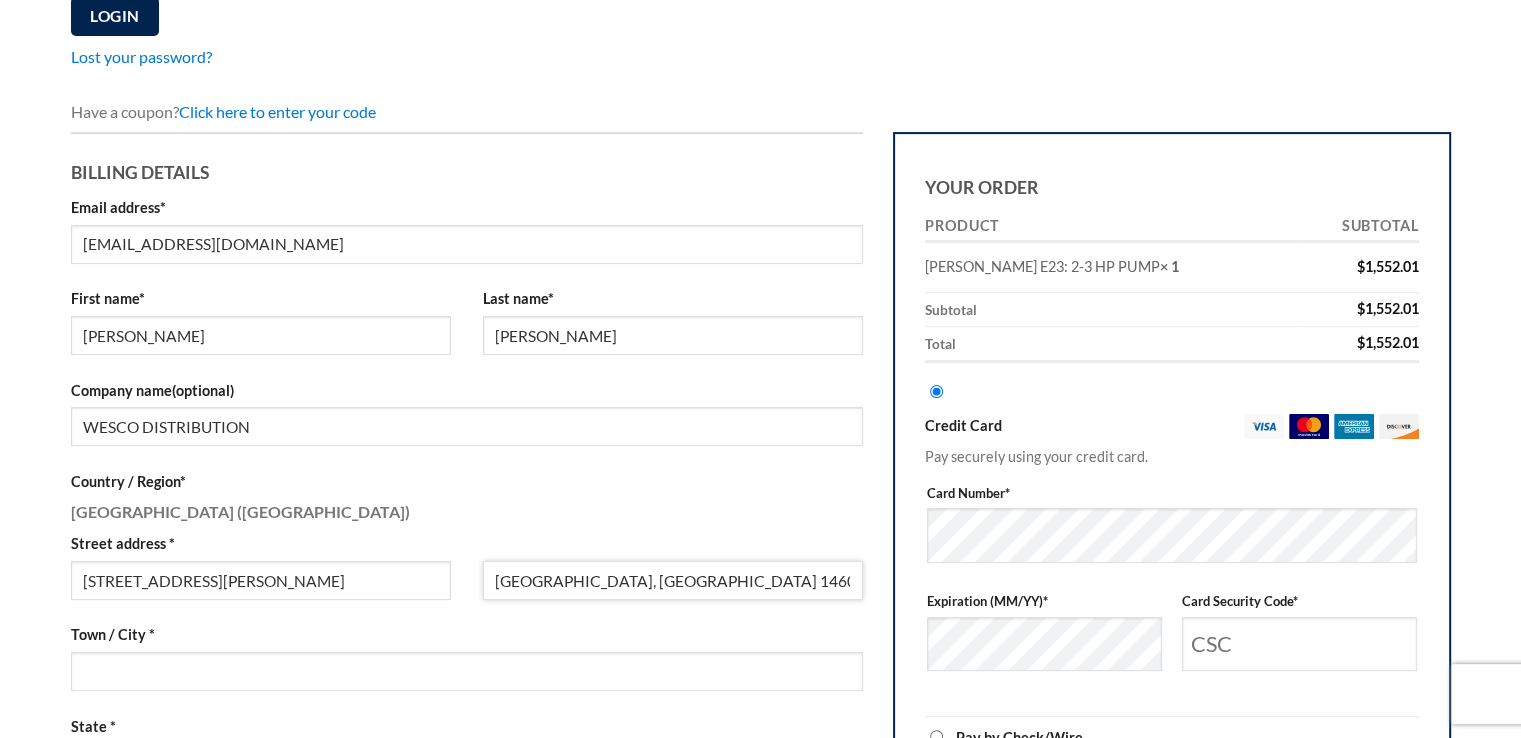 type on "Westborough" 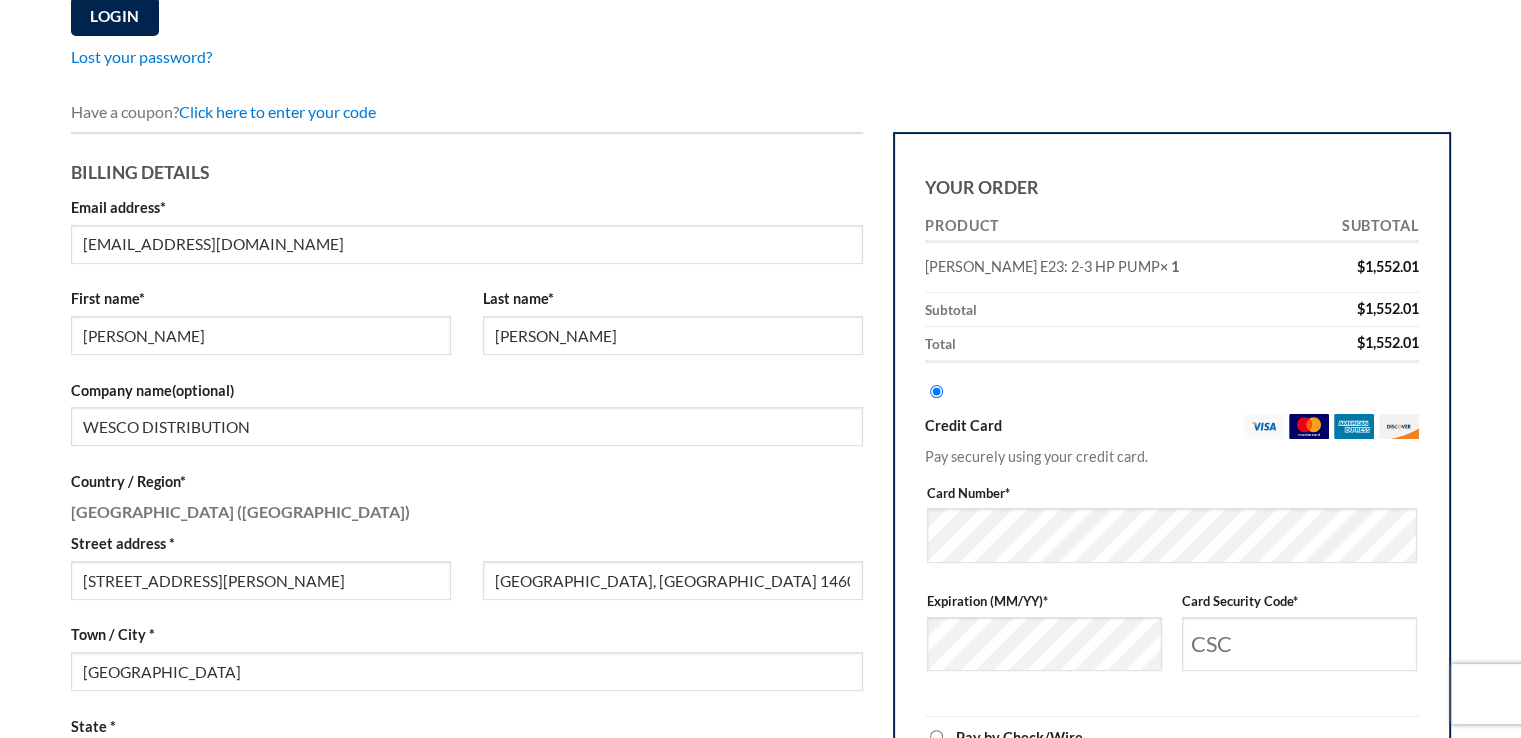 select on "MA" 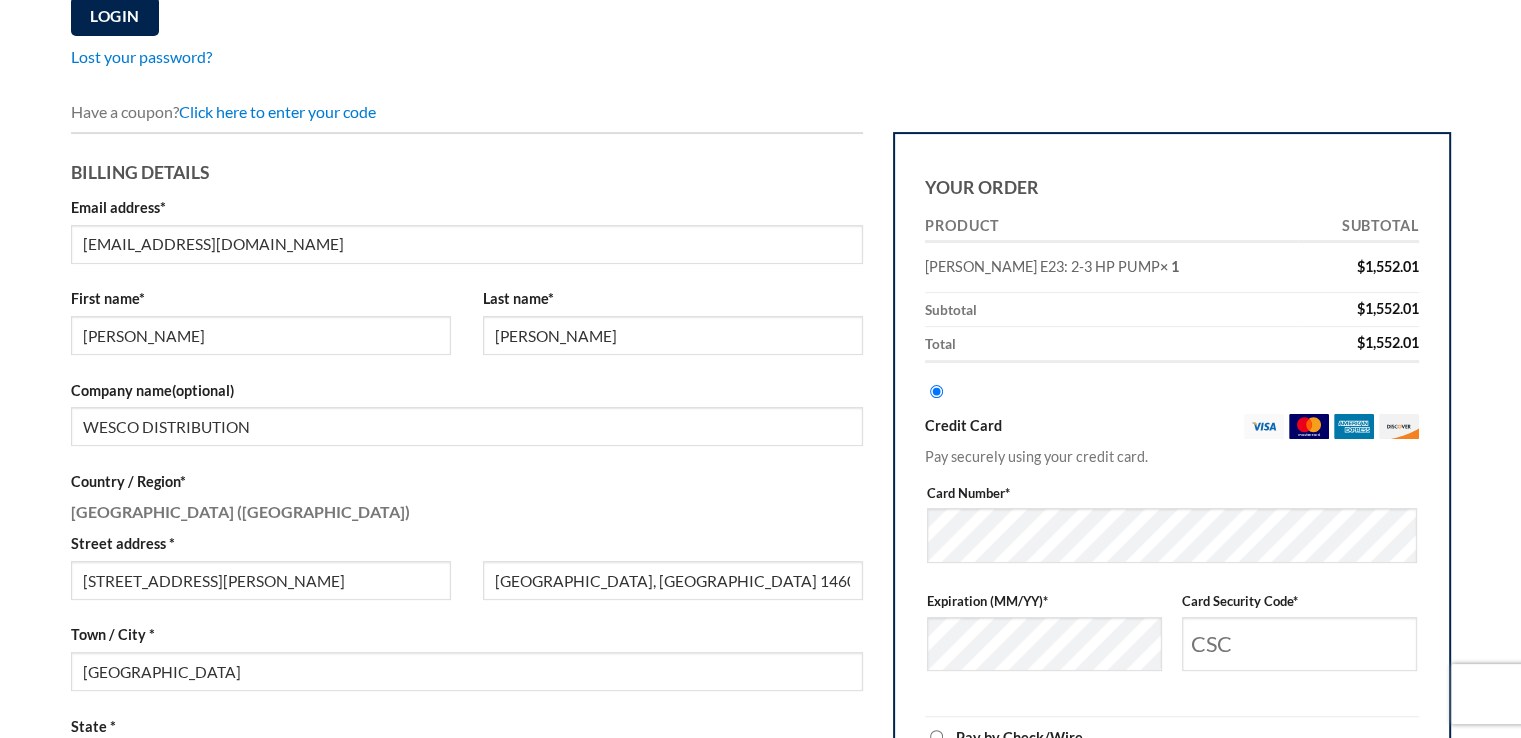 type on "01581" 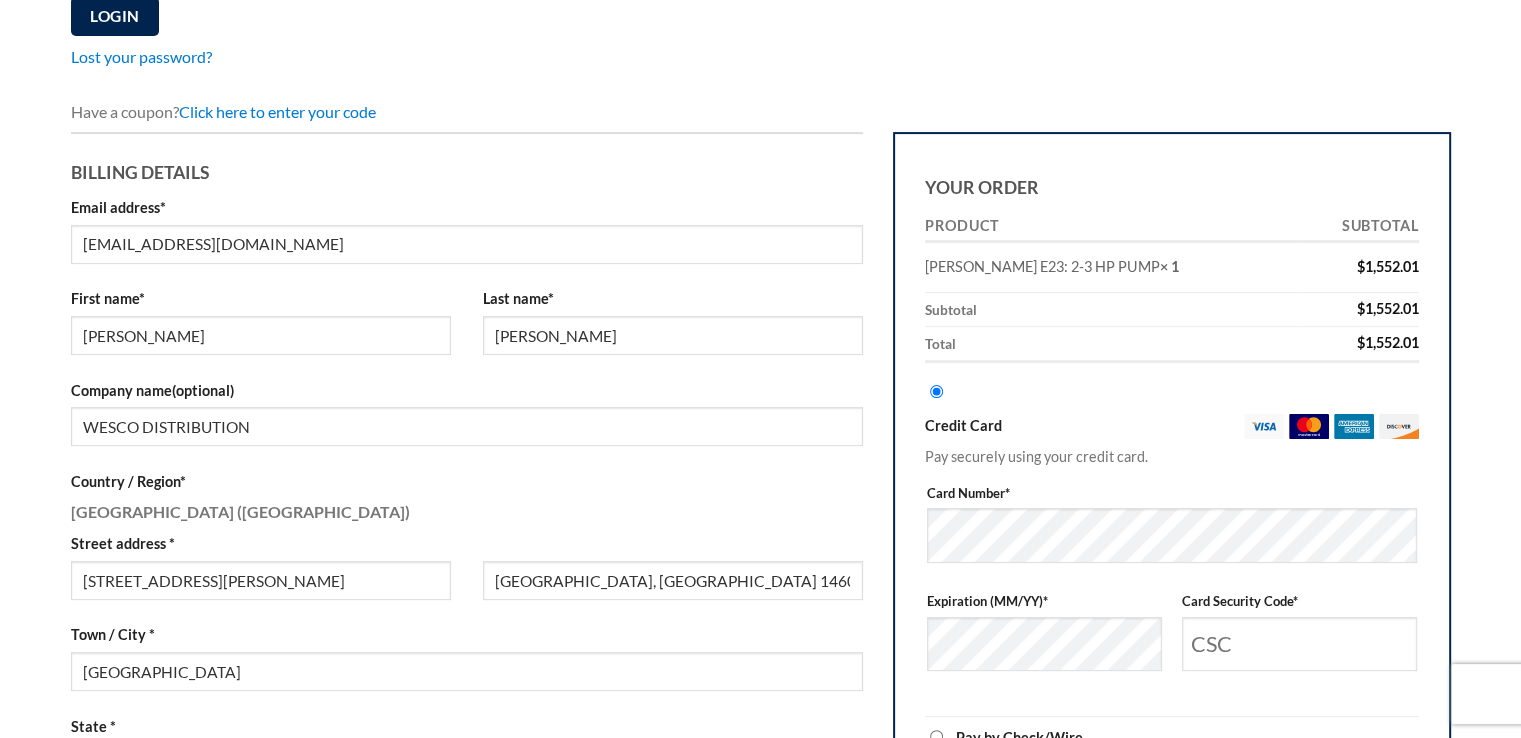 type on "5088705000" 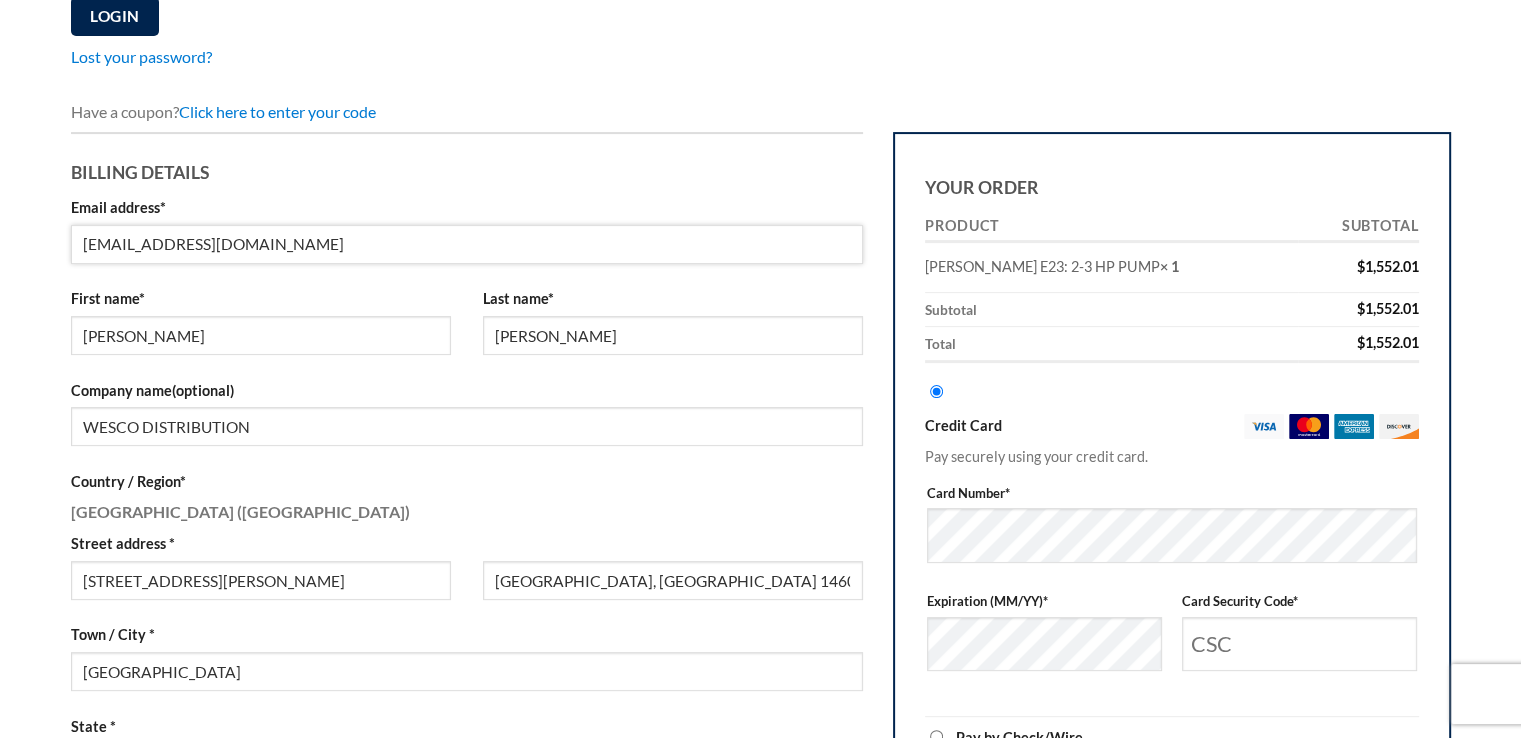 scroll, scrollTop: 893, scrollLeft: 0, axis: vertical 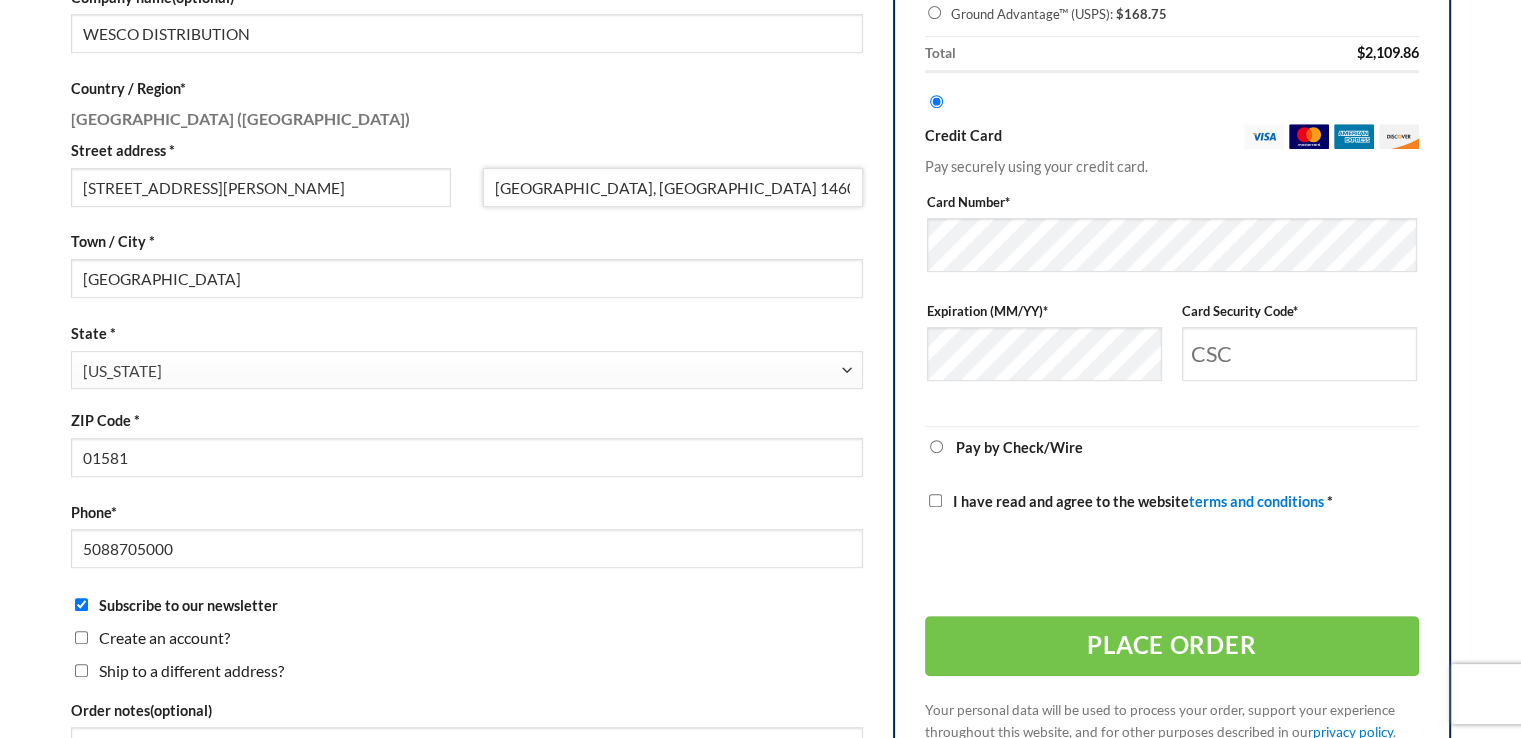 drag, startPoint x: 686, startPoint y: 188, endPoint x: 484, endPoint y: 189, distance: 202.00247 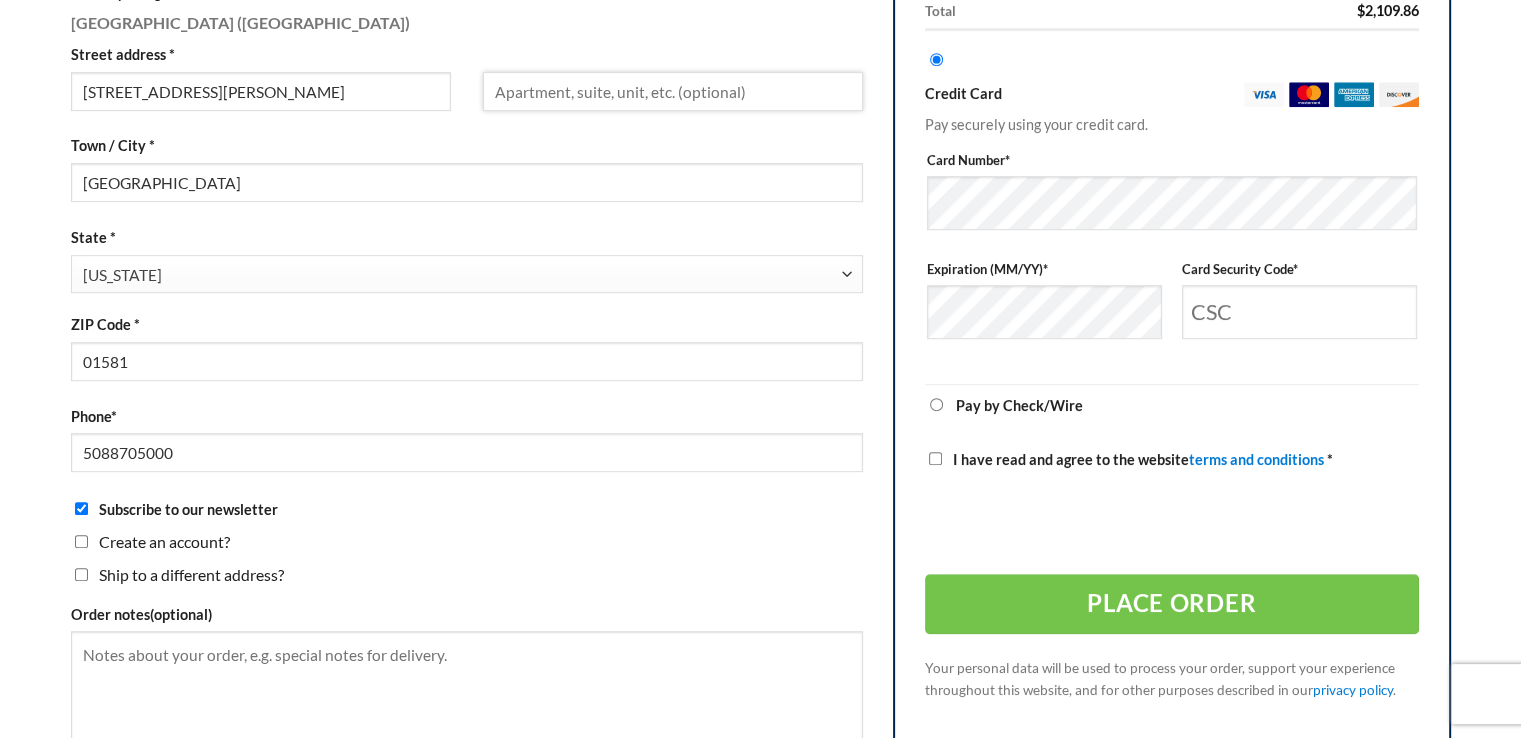 scroll, scrollTop: 1093, scrollLeft: 0, axis: vertical 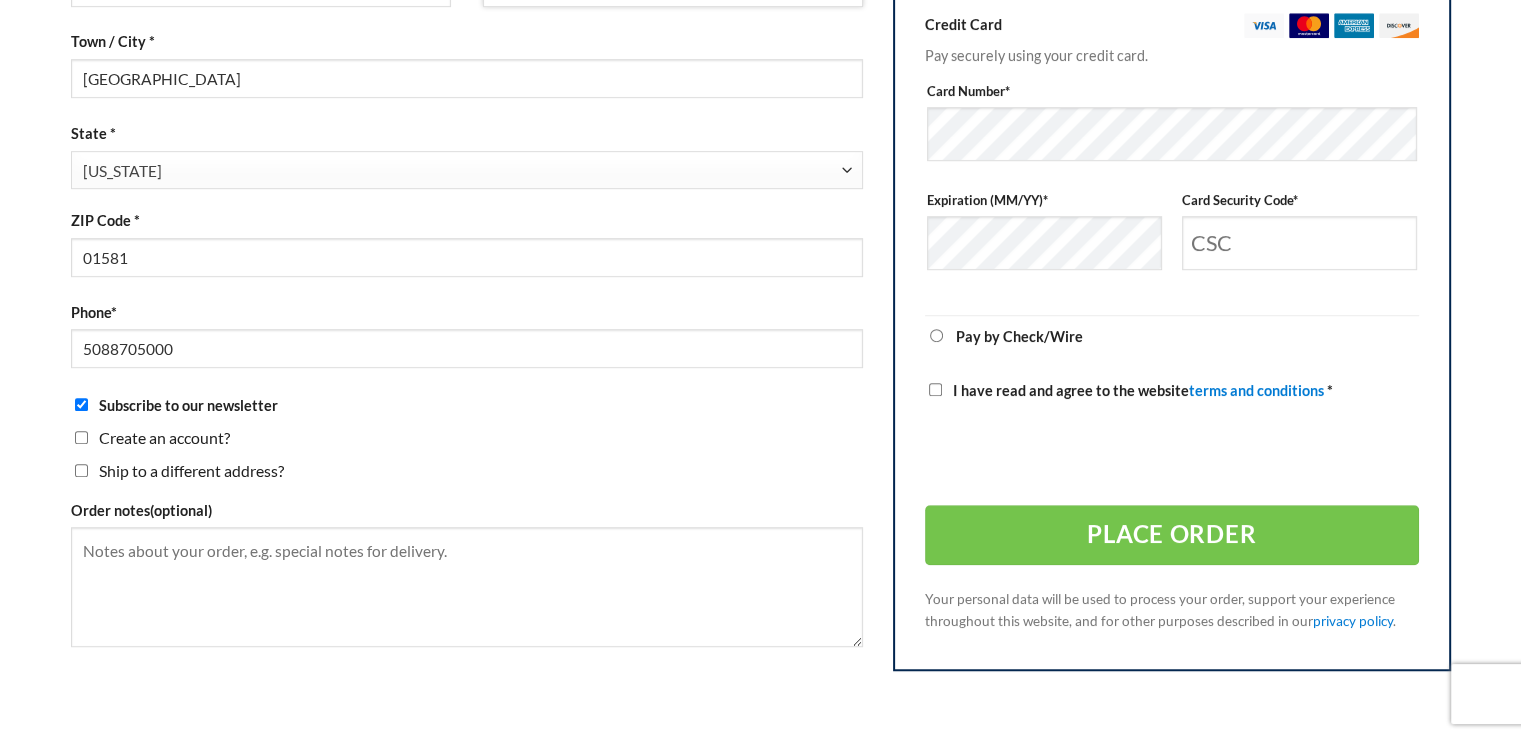 type 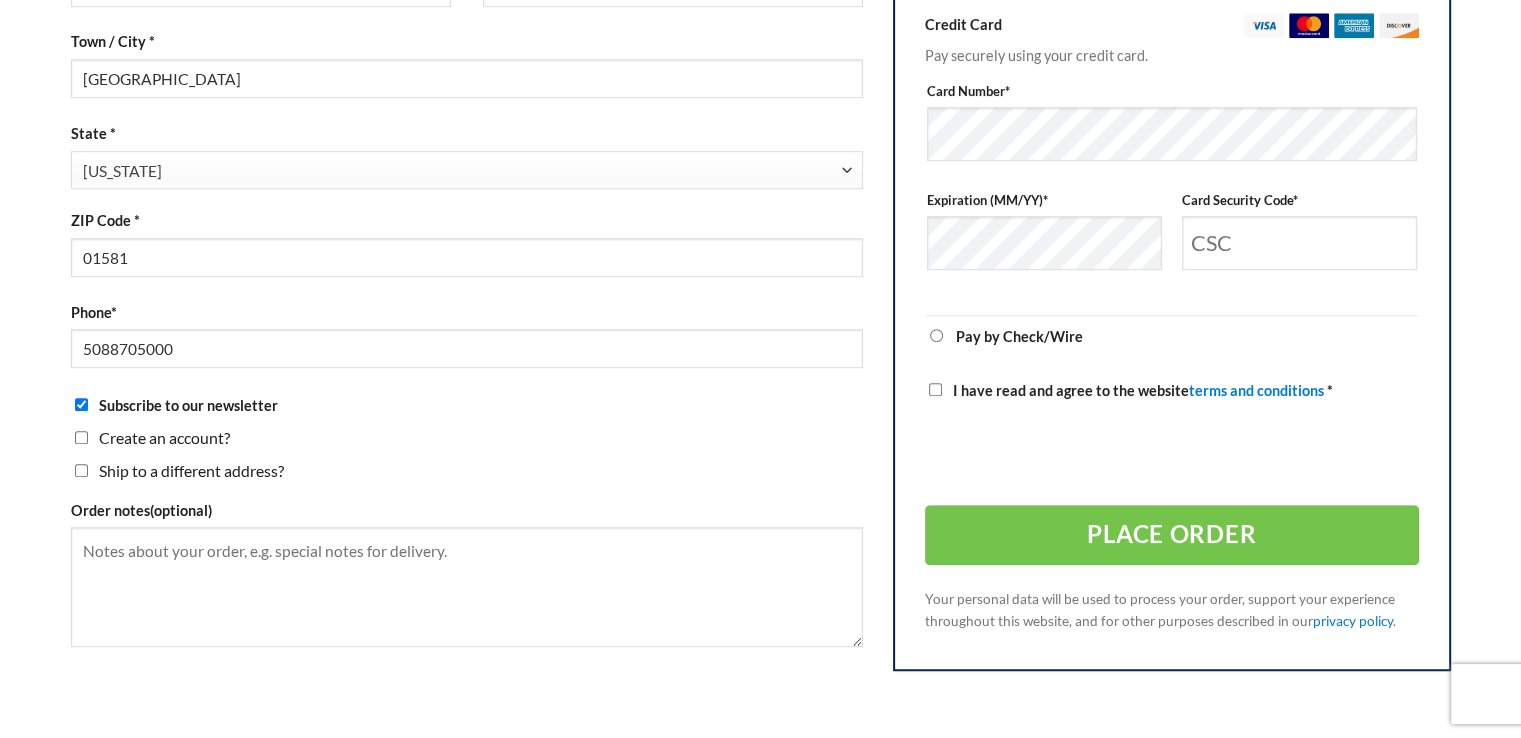 click on "Subscribe to our newsletter" at bounding box center [81, 404] 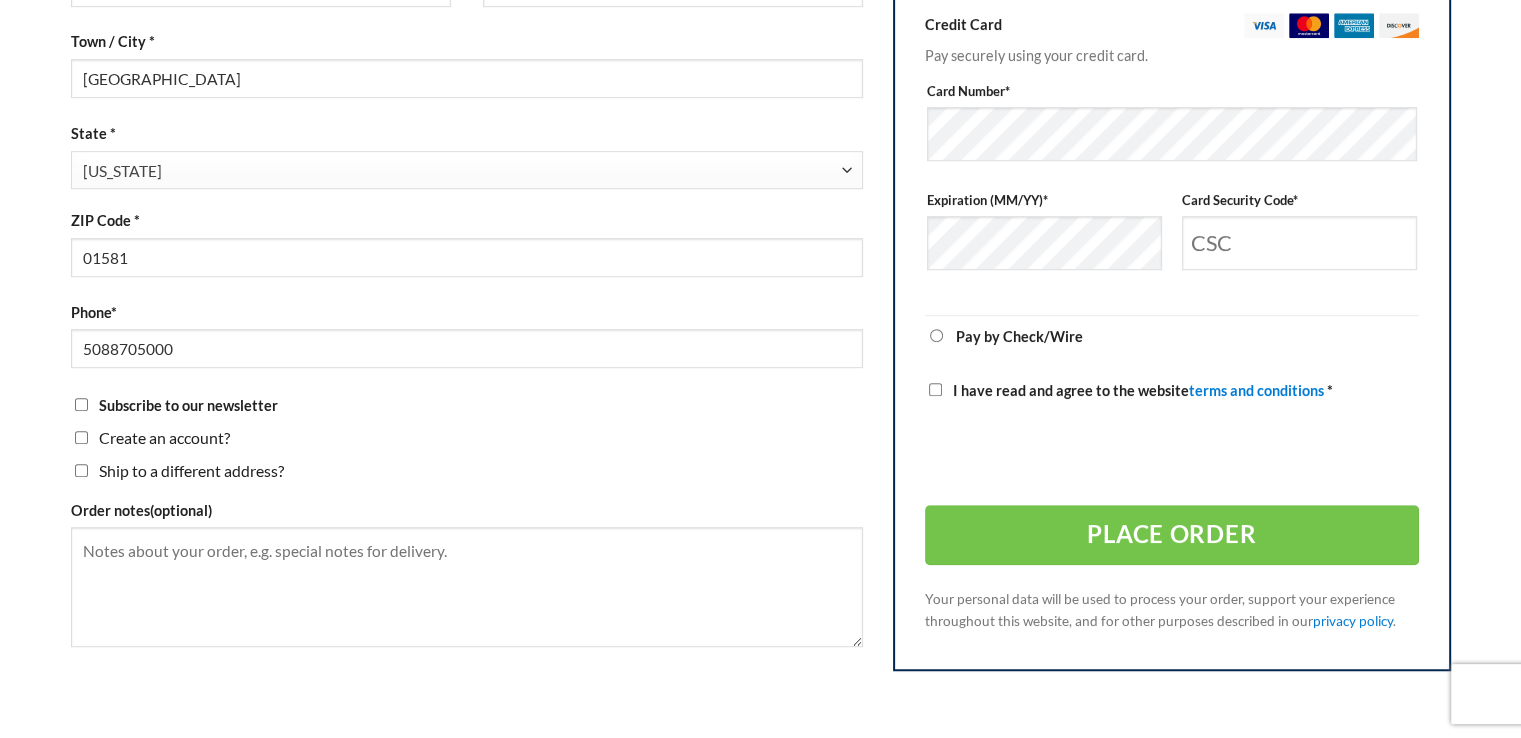 click on "Create an account?" at bounding box center [81, 437] 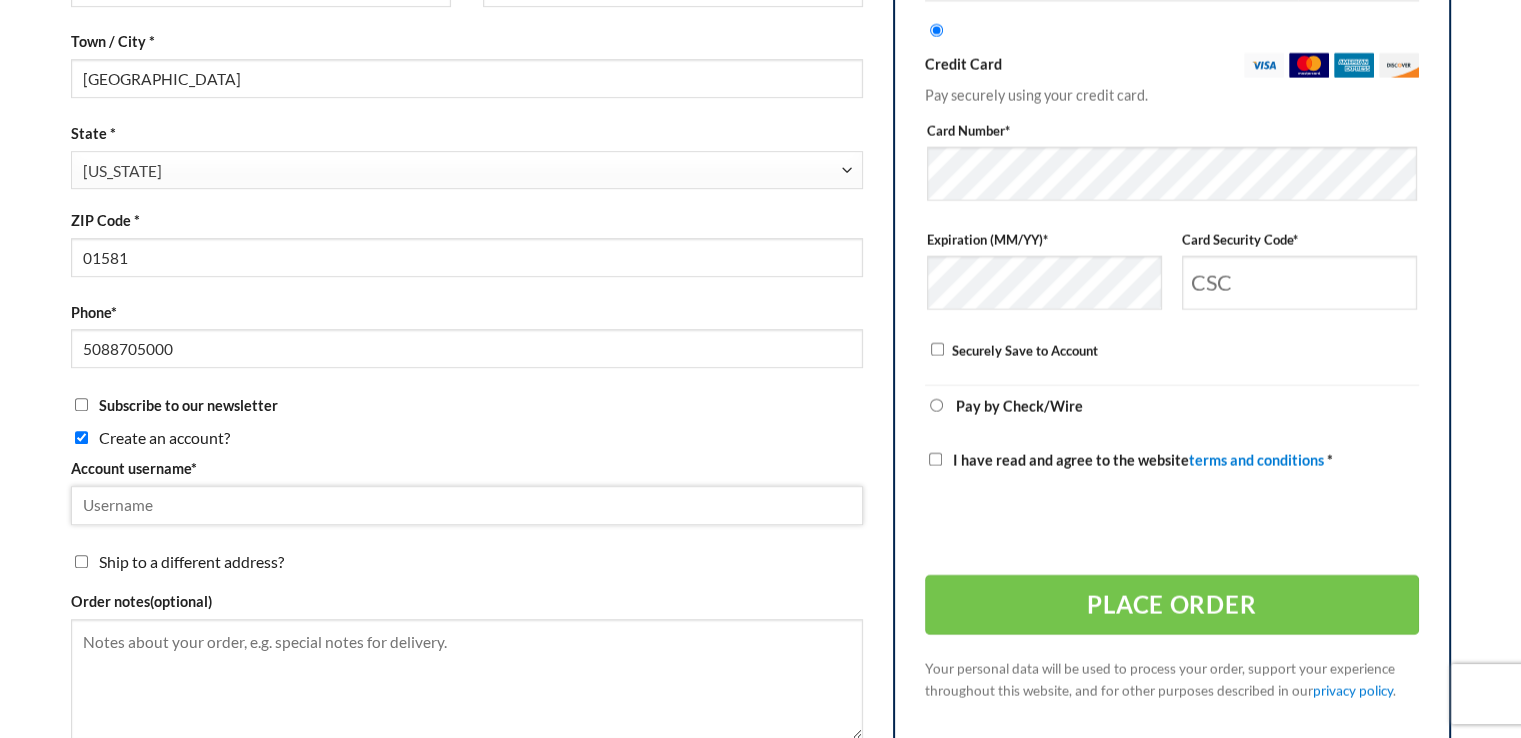click on "Account username  *" at bounding box center (467, 505) 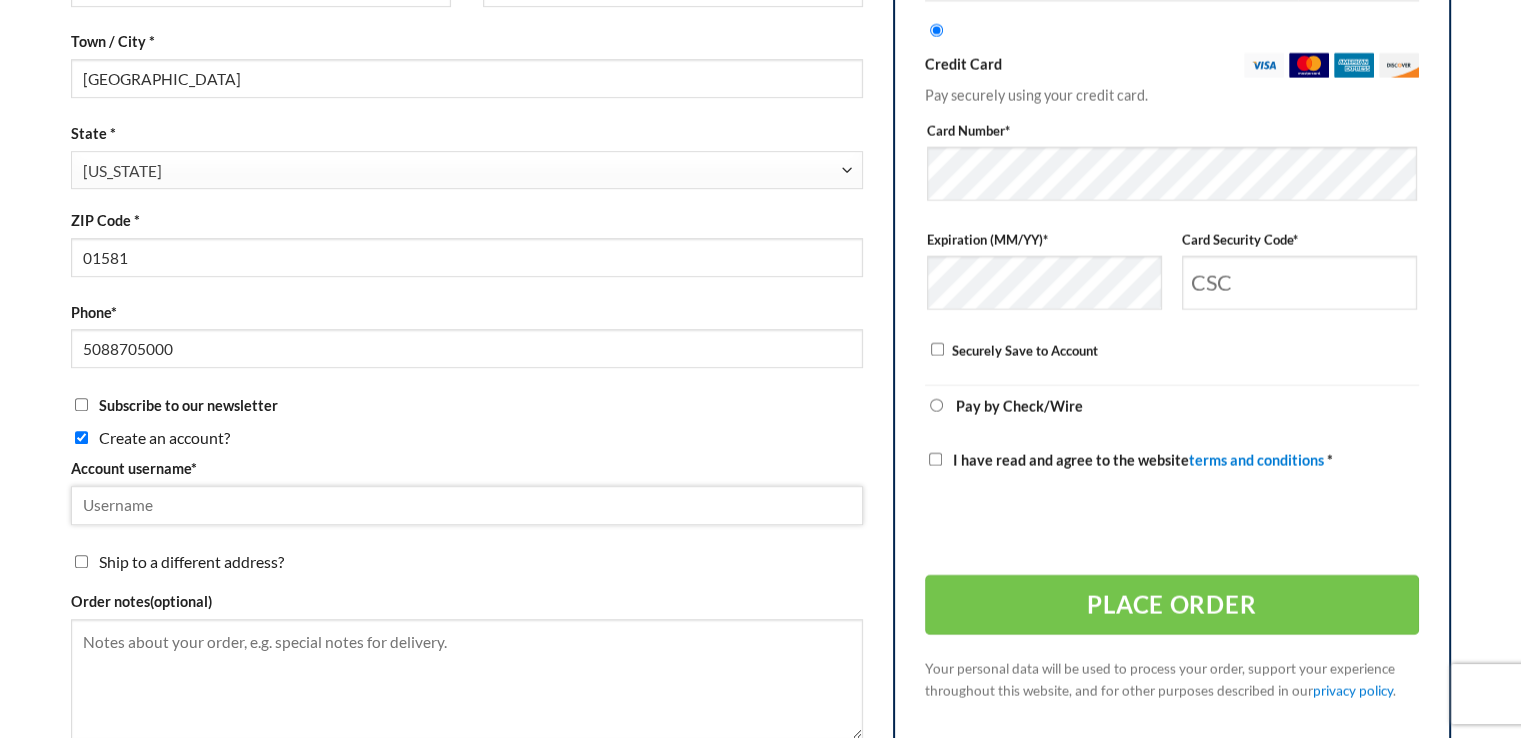 type on "[EMAIL_ADDRESS][DOMAIN_NAME]" 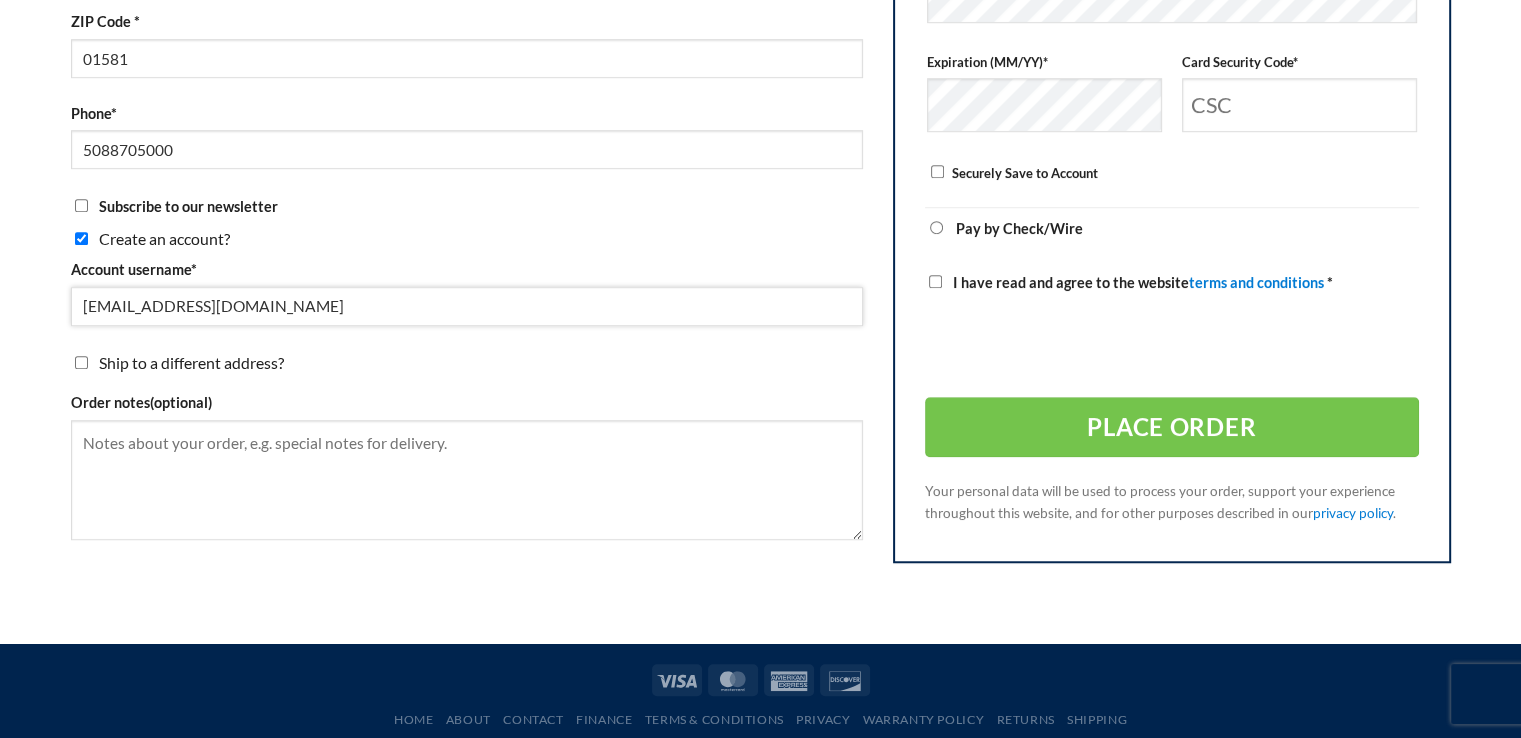 scroll, scrollTop: 1293, scrollLeft: 0, axis: vertical 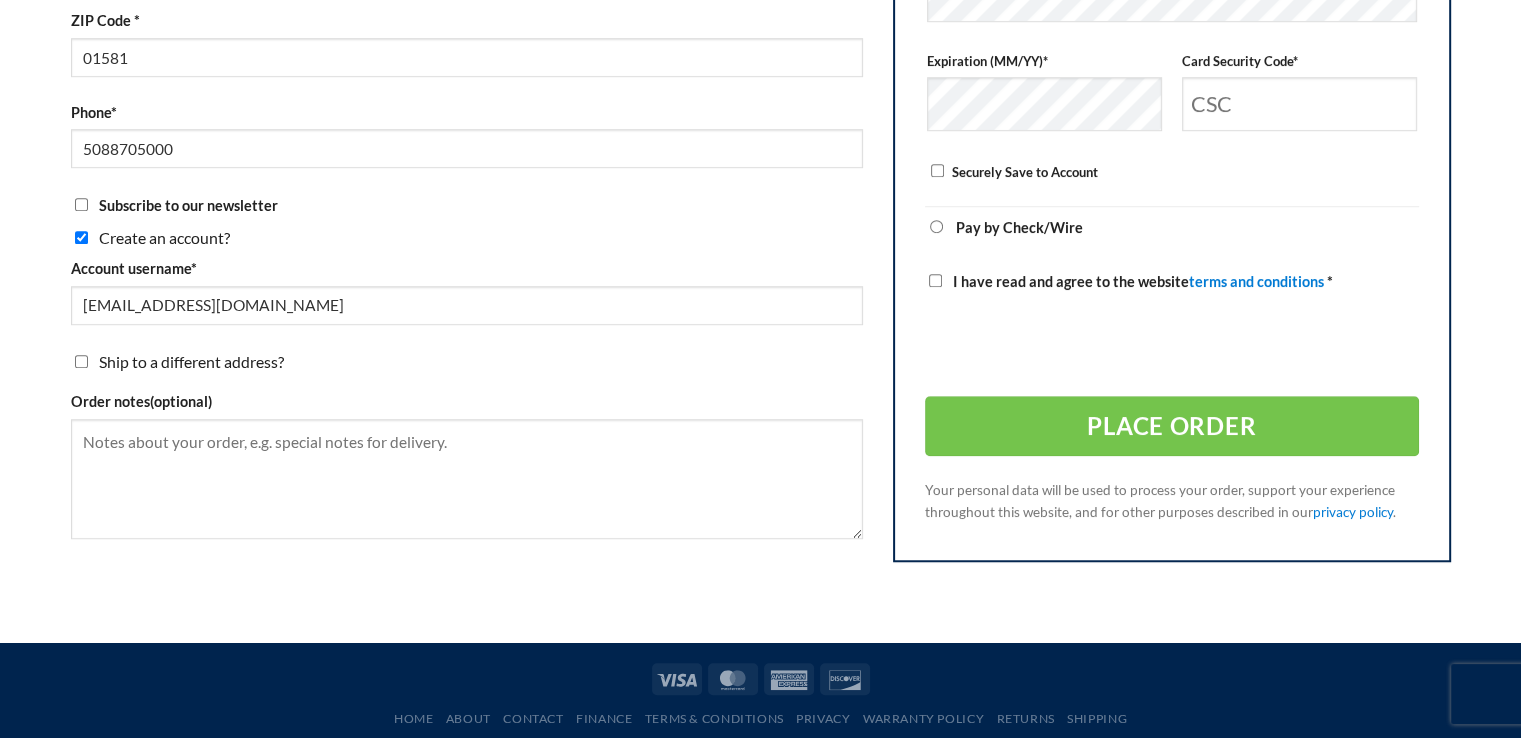 click on "Pay by Check/Wire
Send checks to:
All American Air Compressor Co, Inc.
5927​ Kester Ave,​ ​Van Nuys,​ ​CA​ ​91411​.
Wire Instructions will be sent in your confirmation email after you have submit your order." at bounding box center [1172, 227] 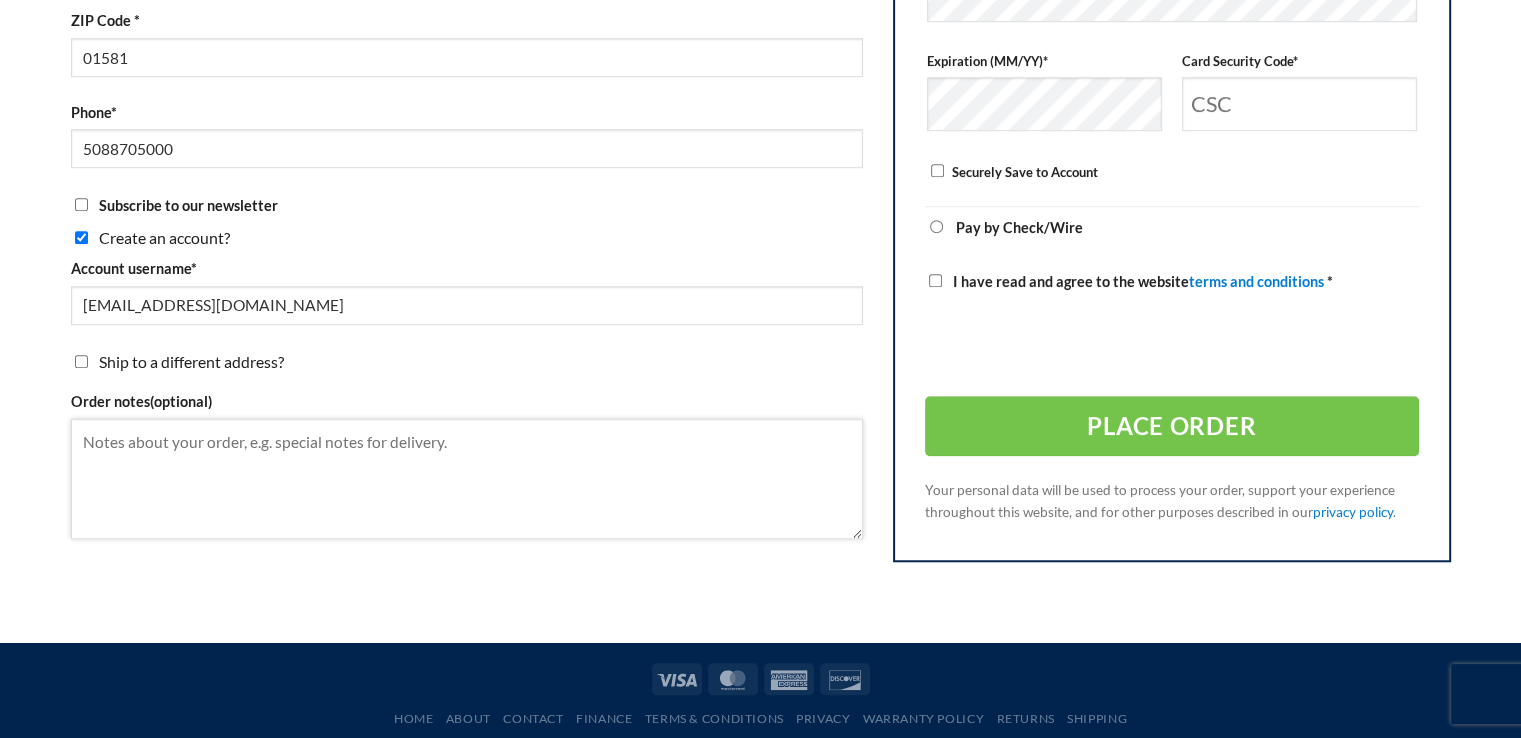 click on "Order notes  (optional)" at bounding box center (467, 479) 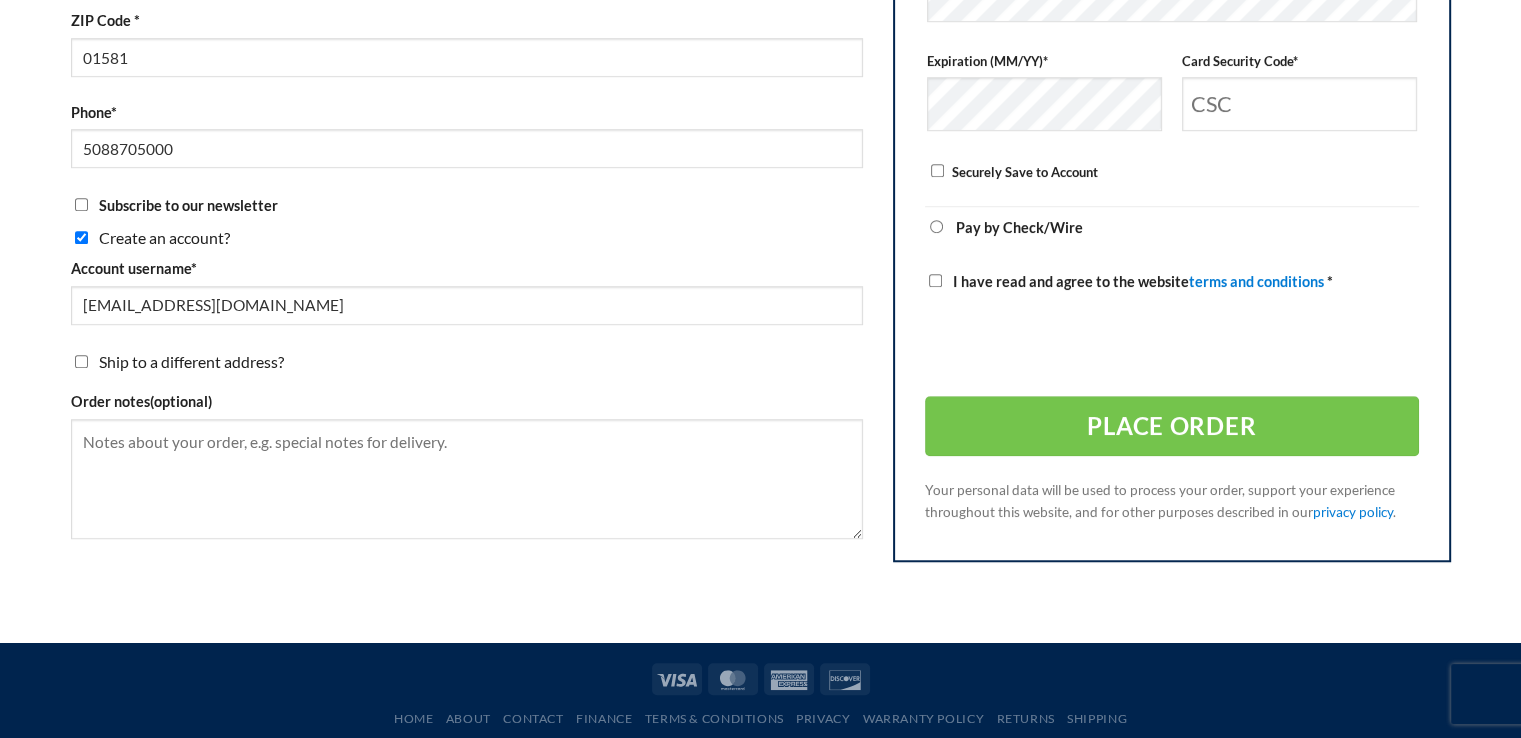 click on "Ship to a different address?" at bounding box center (81, 361) 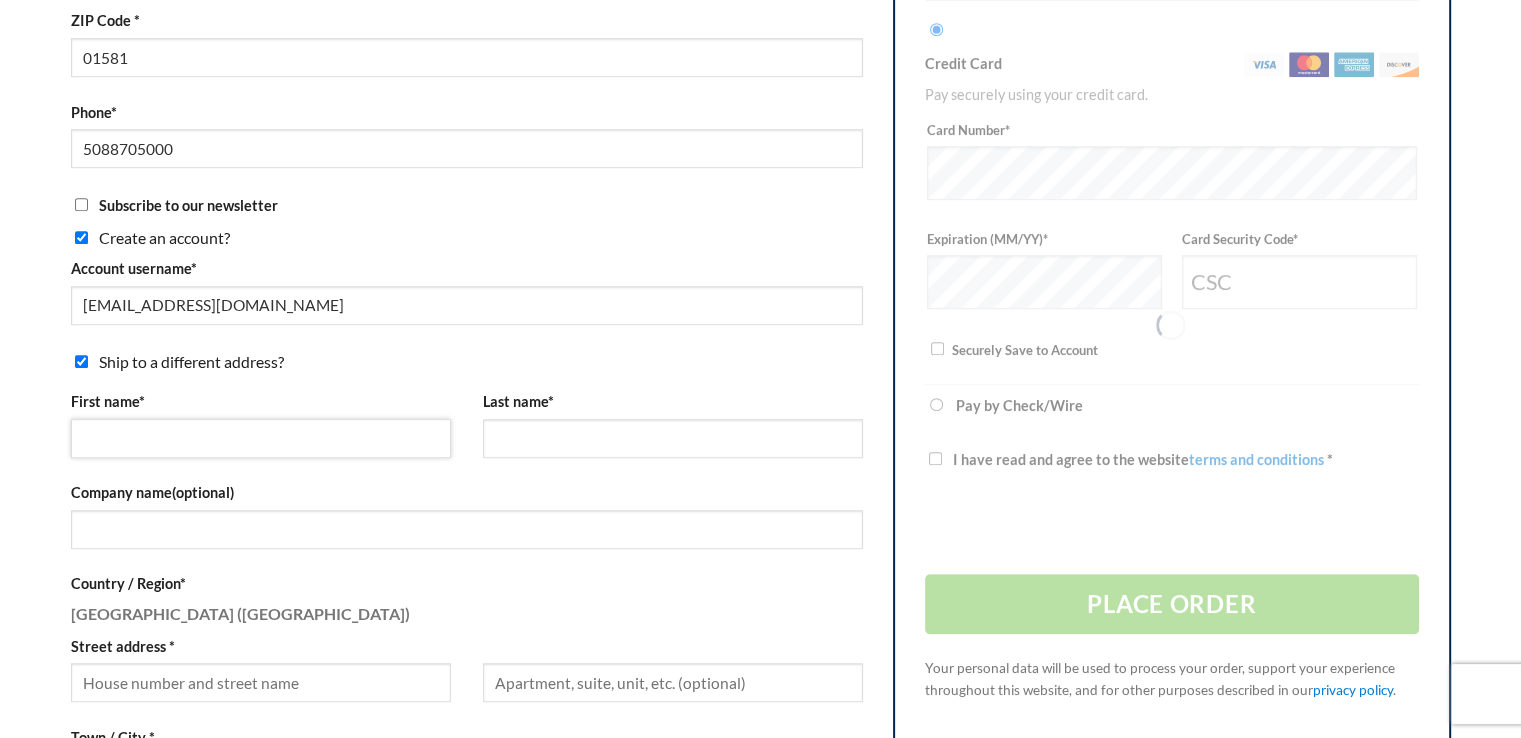 click on "First name  *" at bounding box center [261, 438] 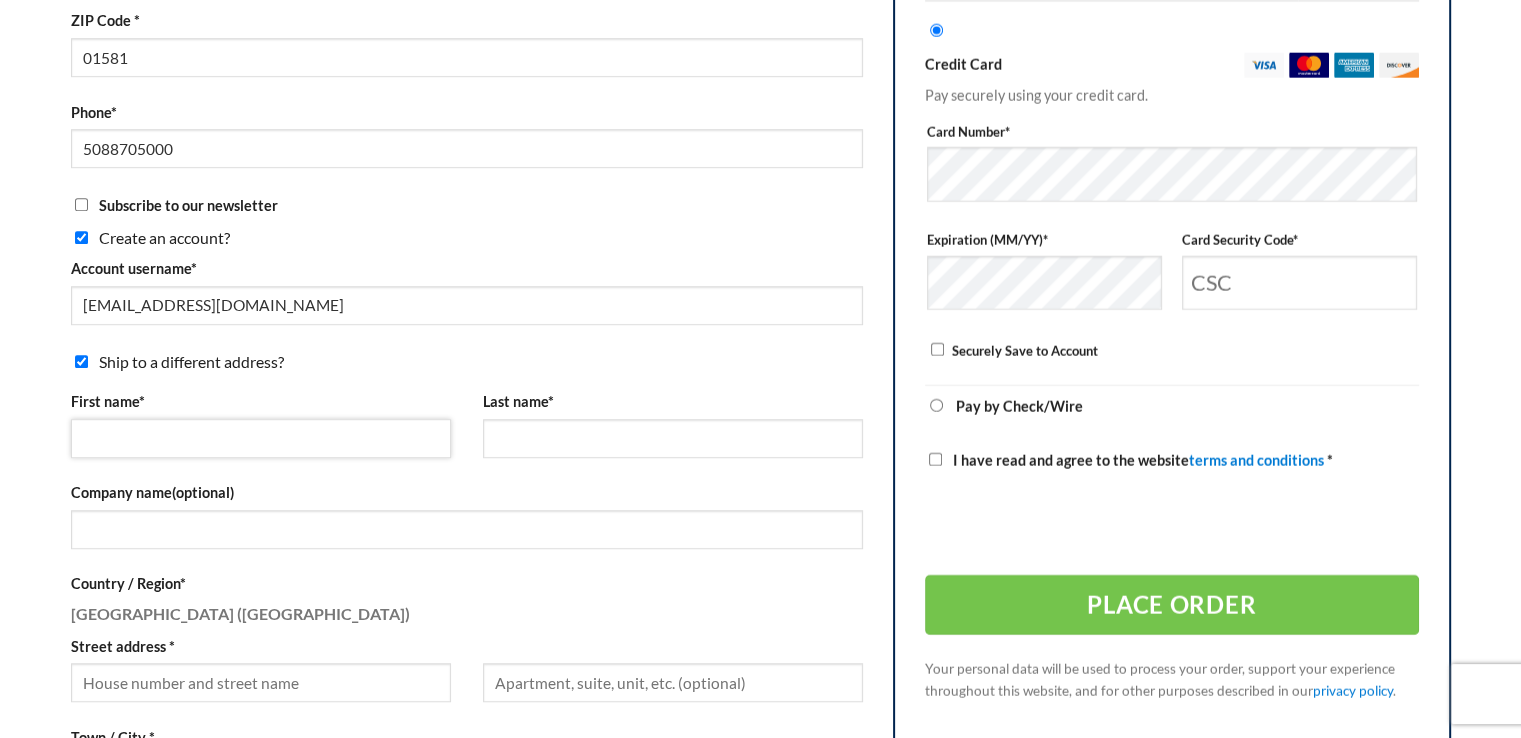 type on "MARY" 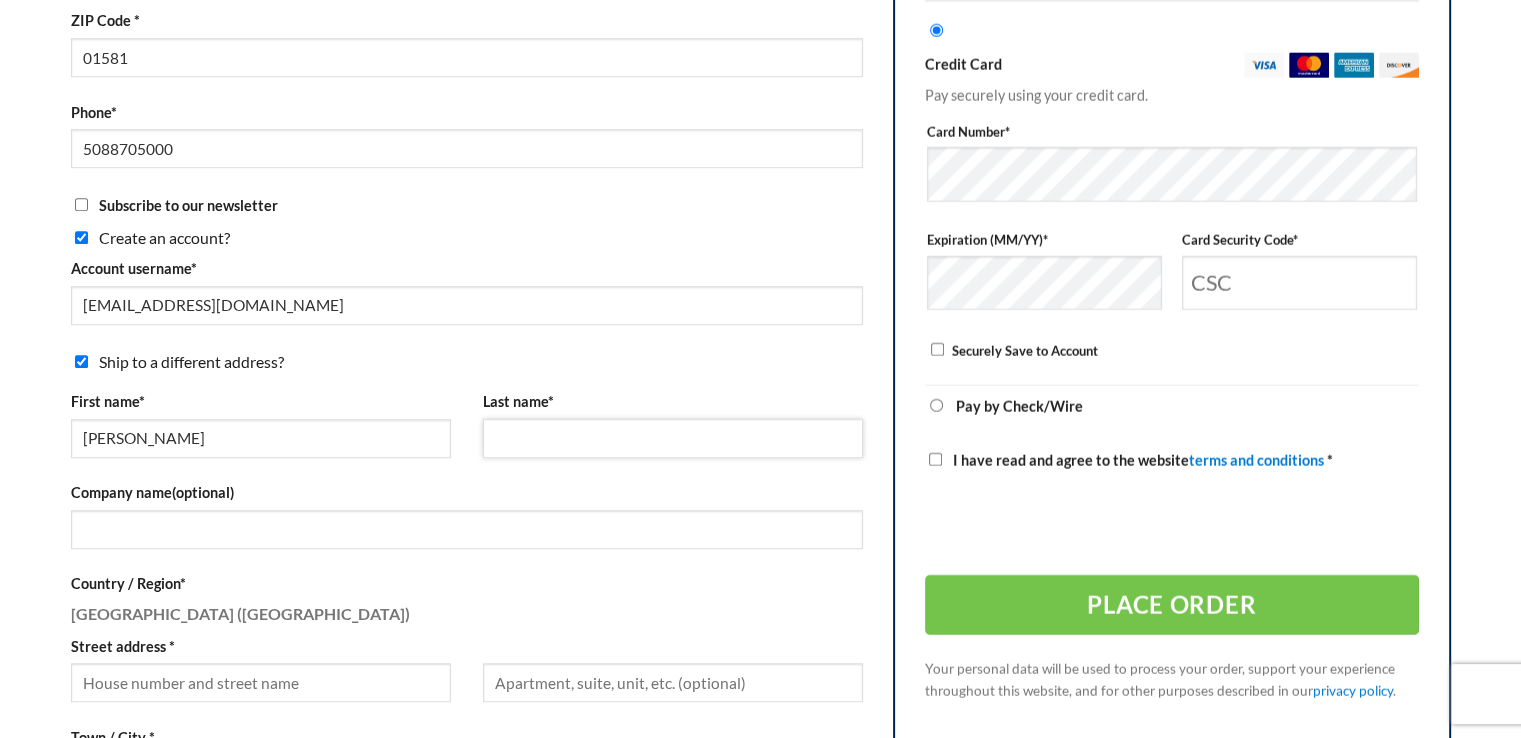 type on "GUERCIO" 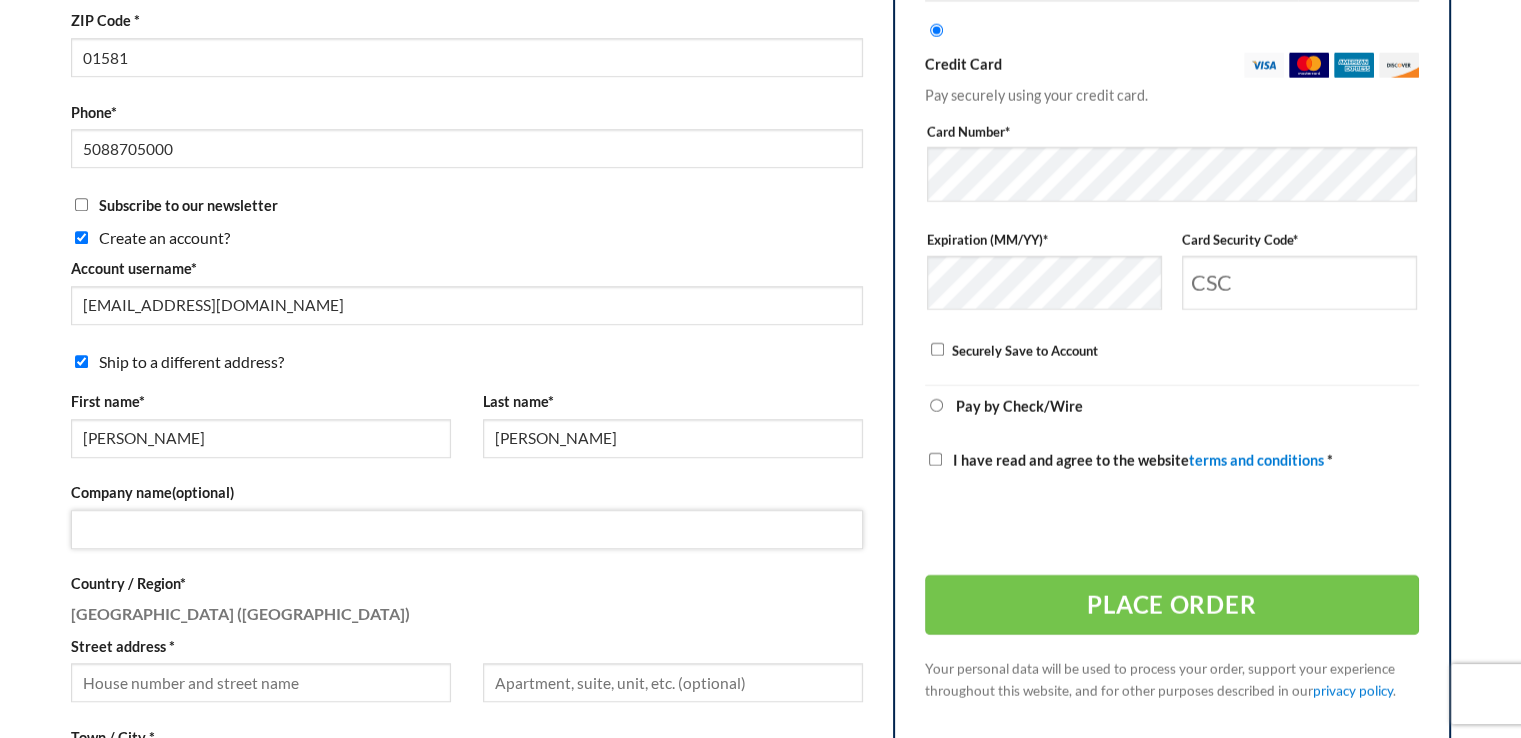 type on "WESCO DISTRIBUTION" 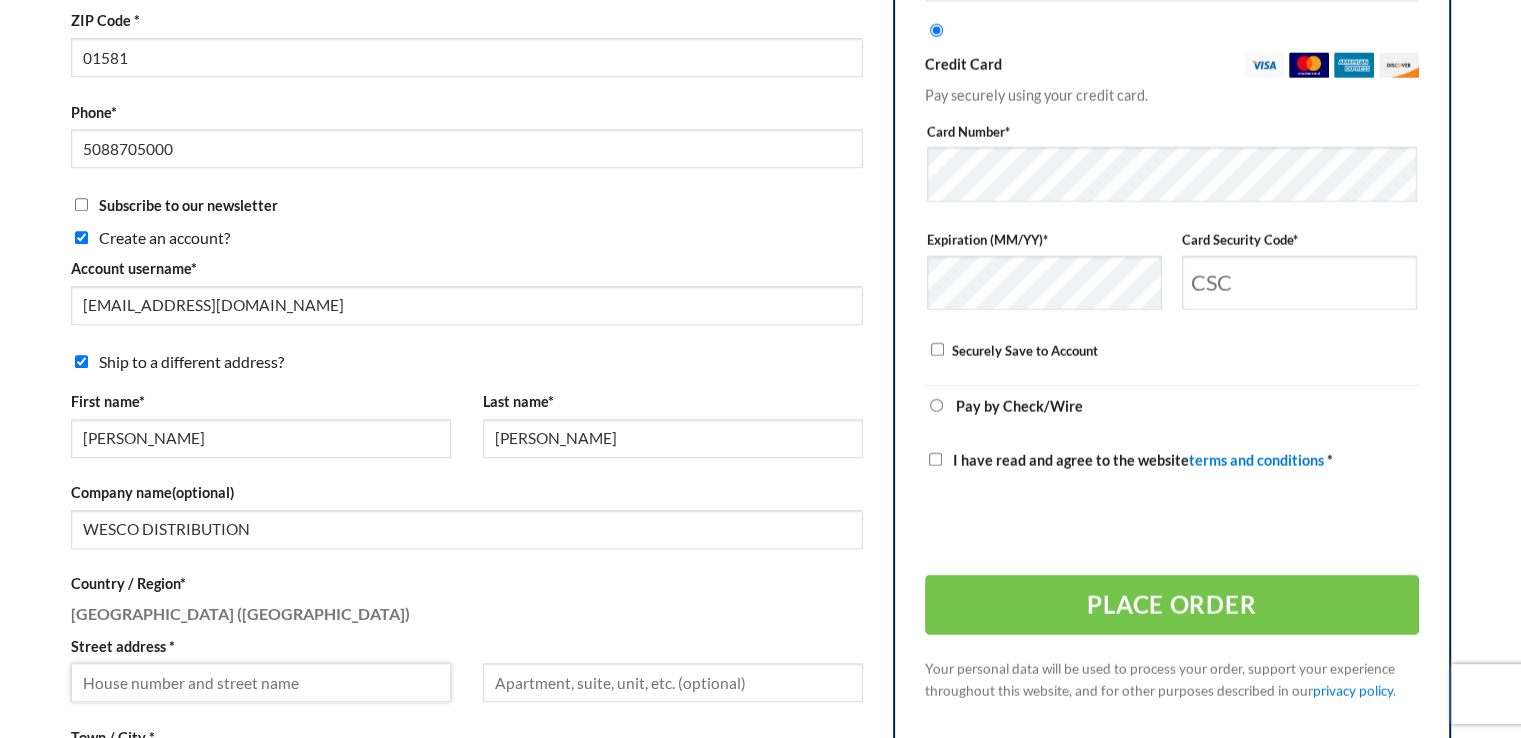 type on "[STREET_ADDRESS]" 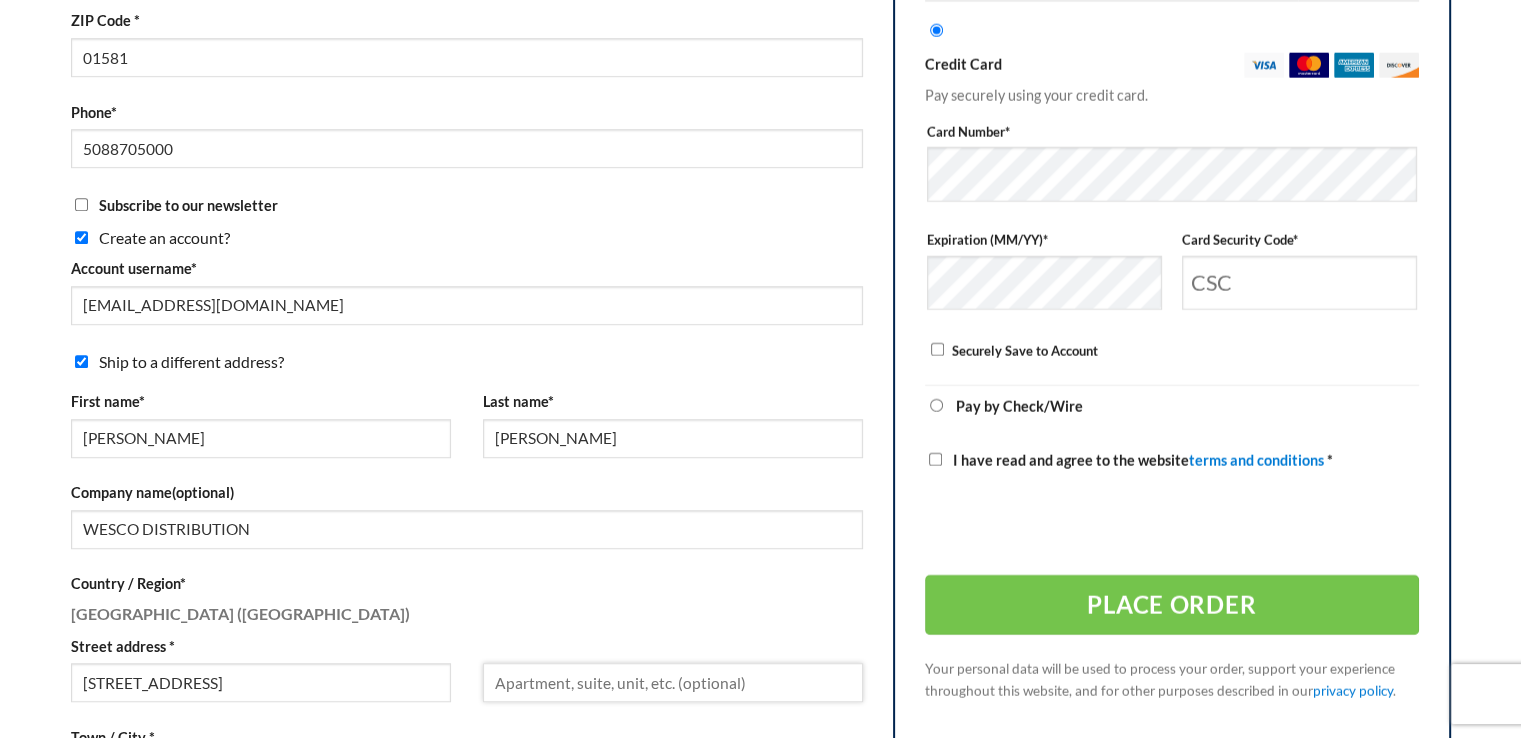 type on "ROCHESTER, NY 14606" 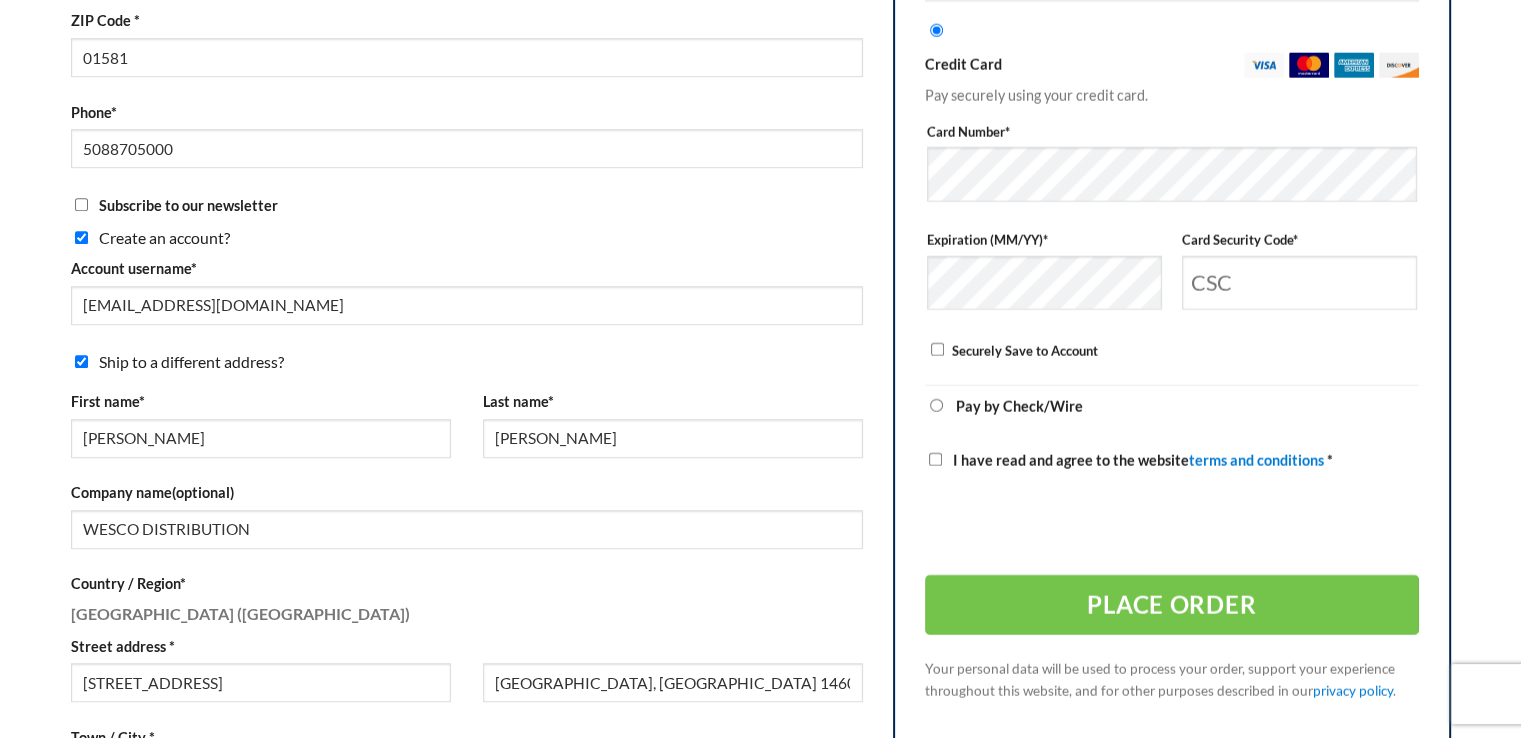 type on "Rochester" 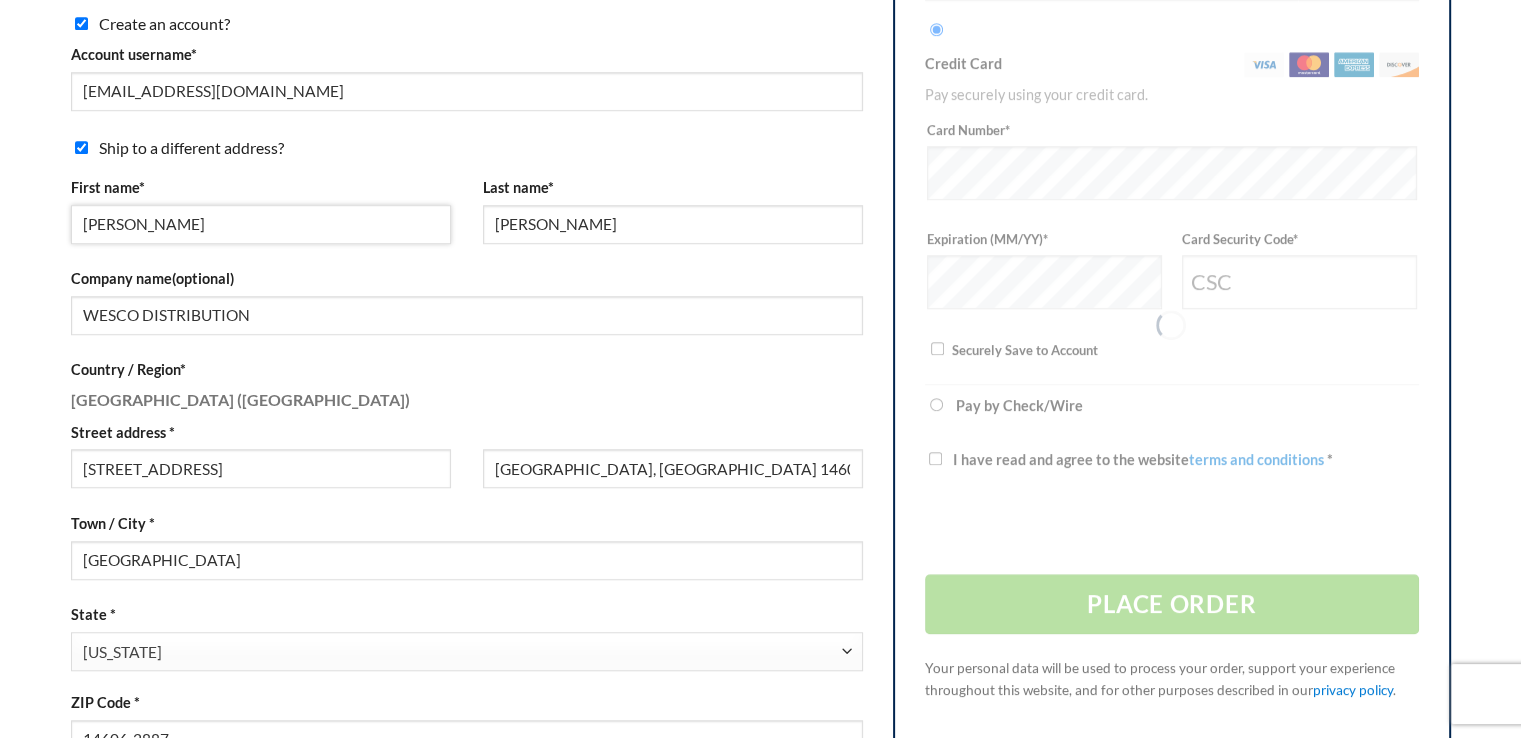 scroll, scrollTop: 1693, scrollLeft: 0, axis: vertical 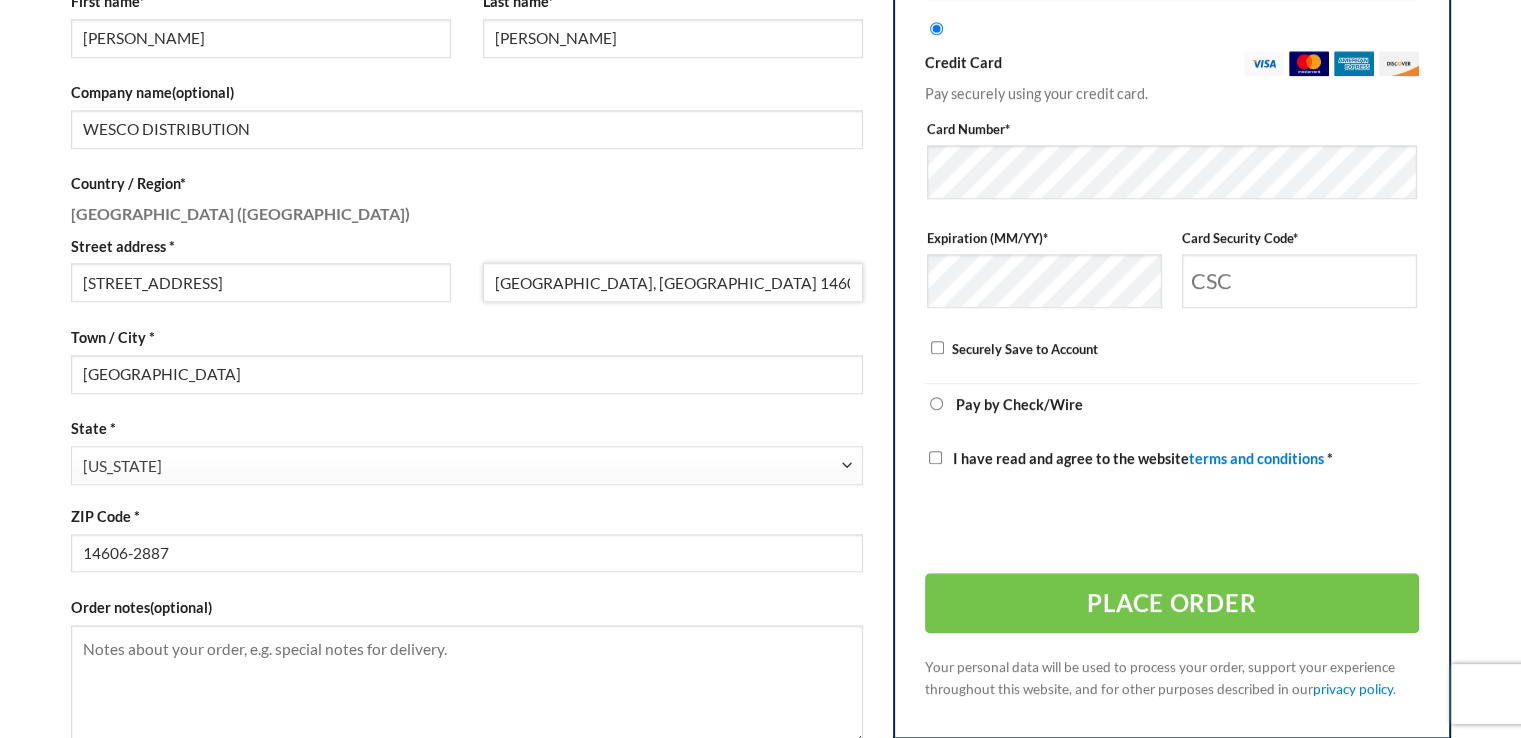 drag, startPoint x: 696, startPoint y: 285, endPoint x: 493, endPoint y: 287, distance: 203.00986 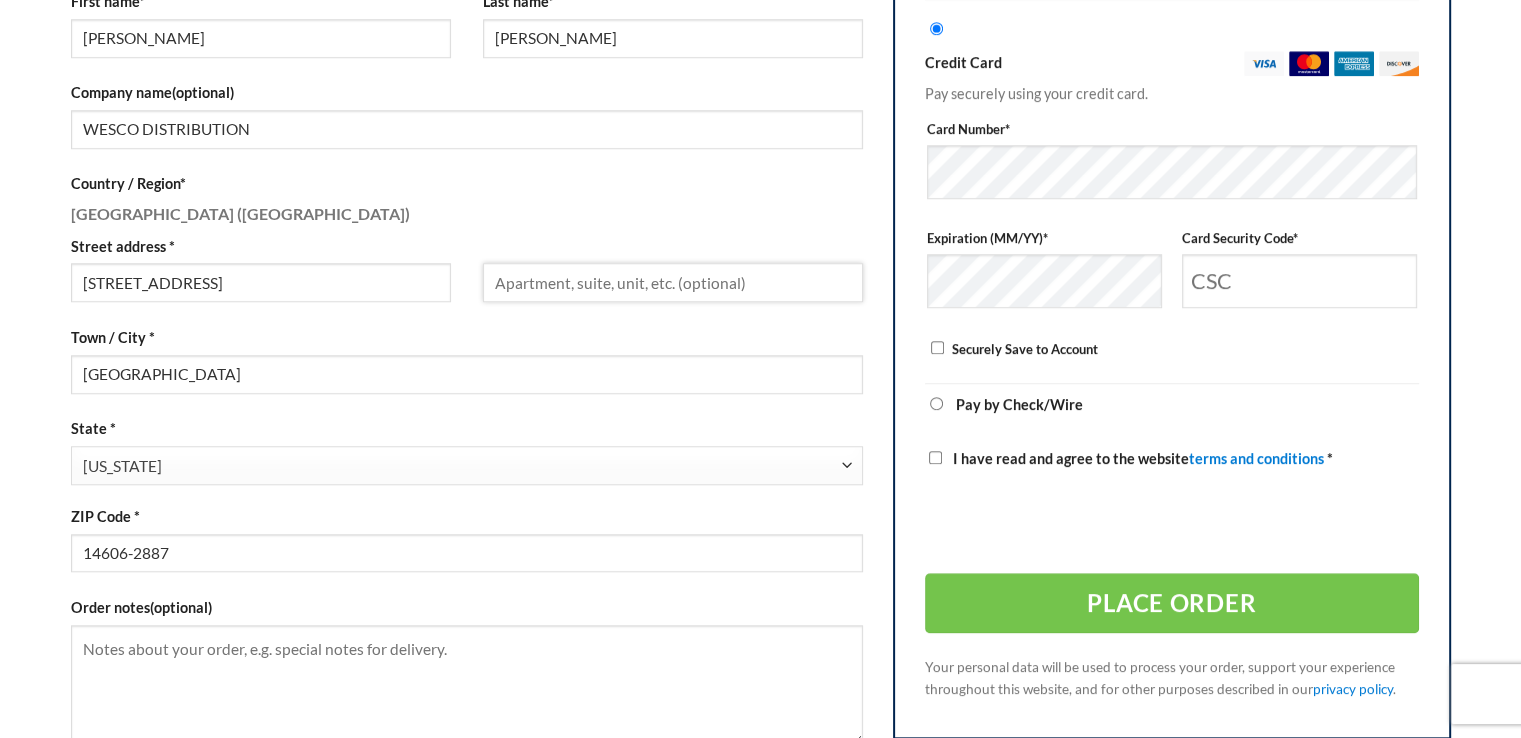 type 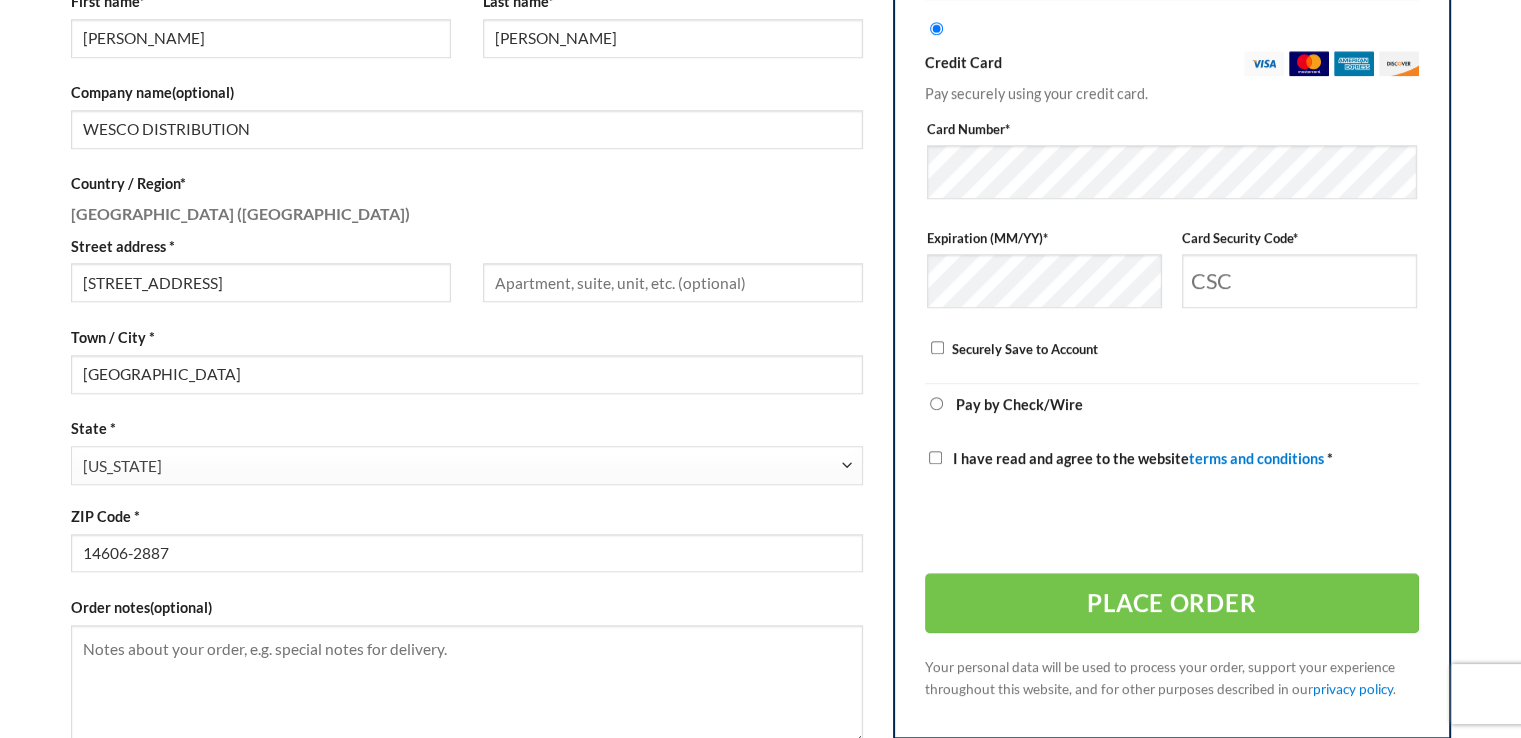 click on "Massachusetts" at bounding box center [461, 466] 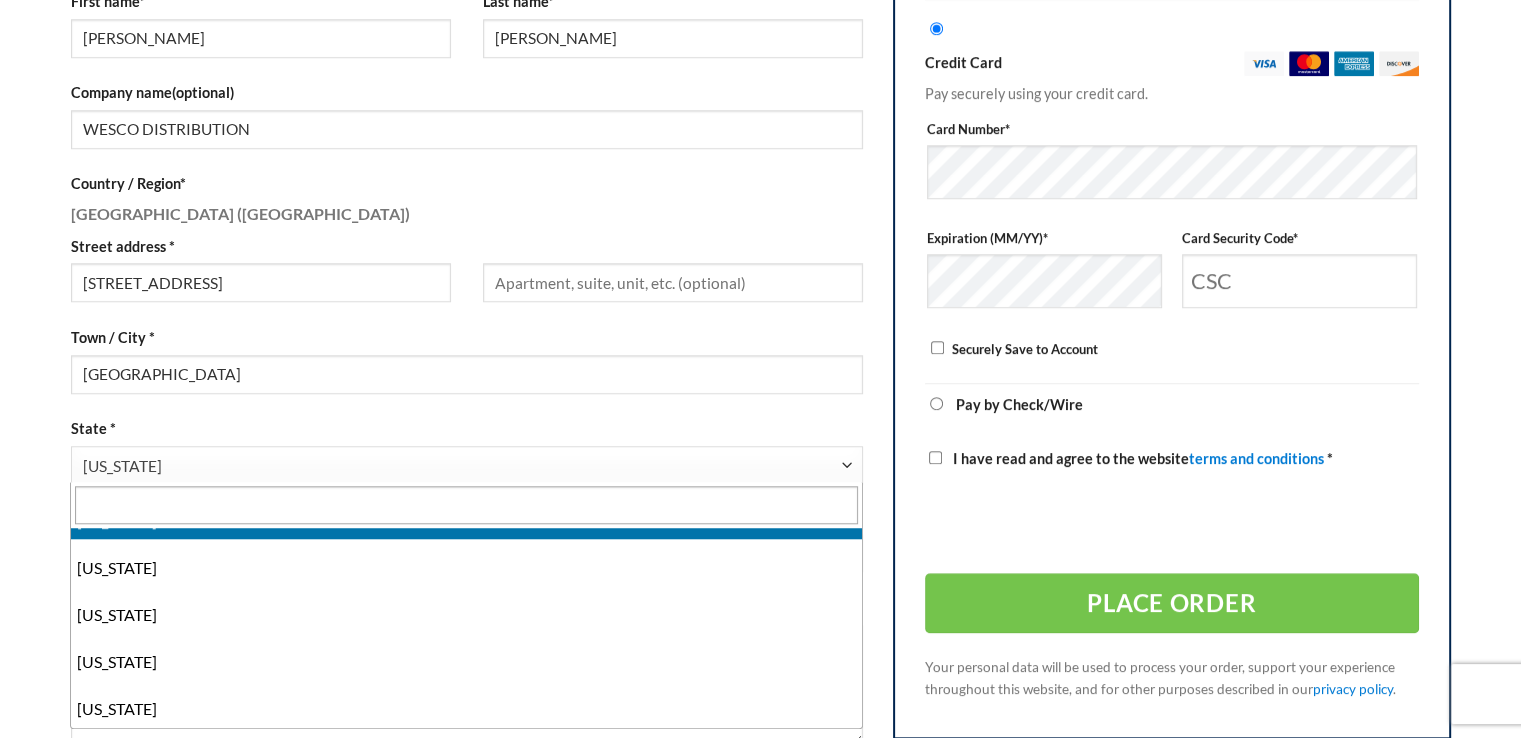 scroll, scrollTop: 1416, scrollLeft: 0, axis: vertical 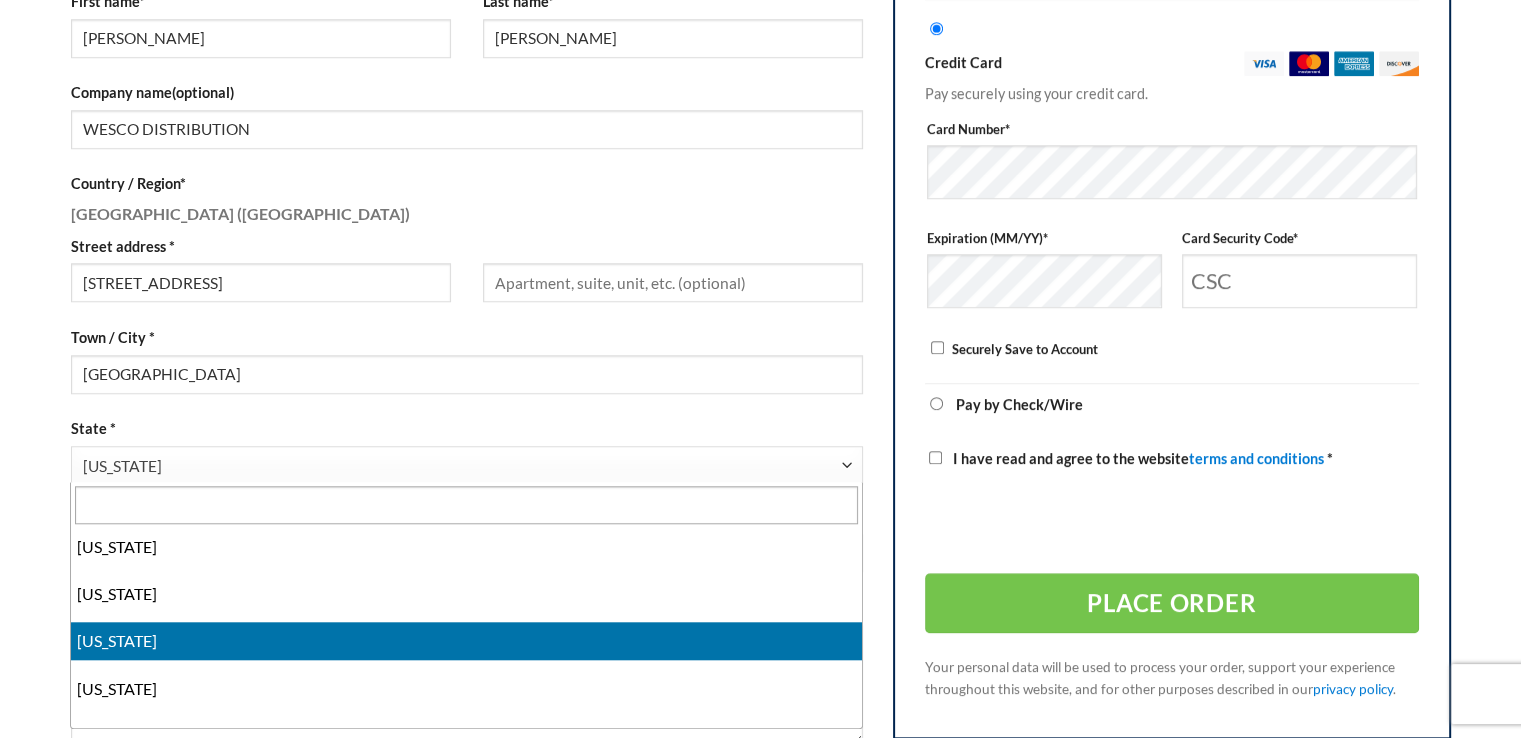 select on "NY" 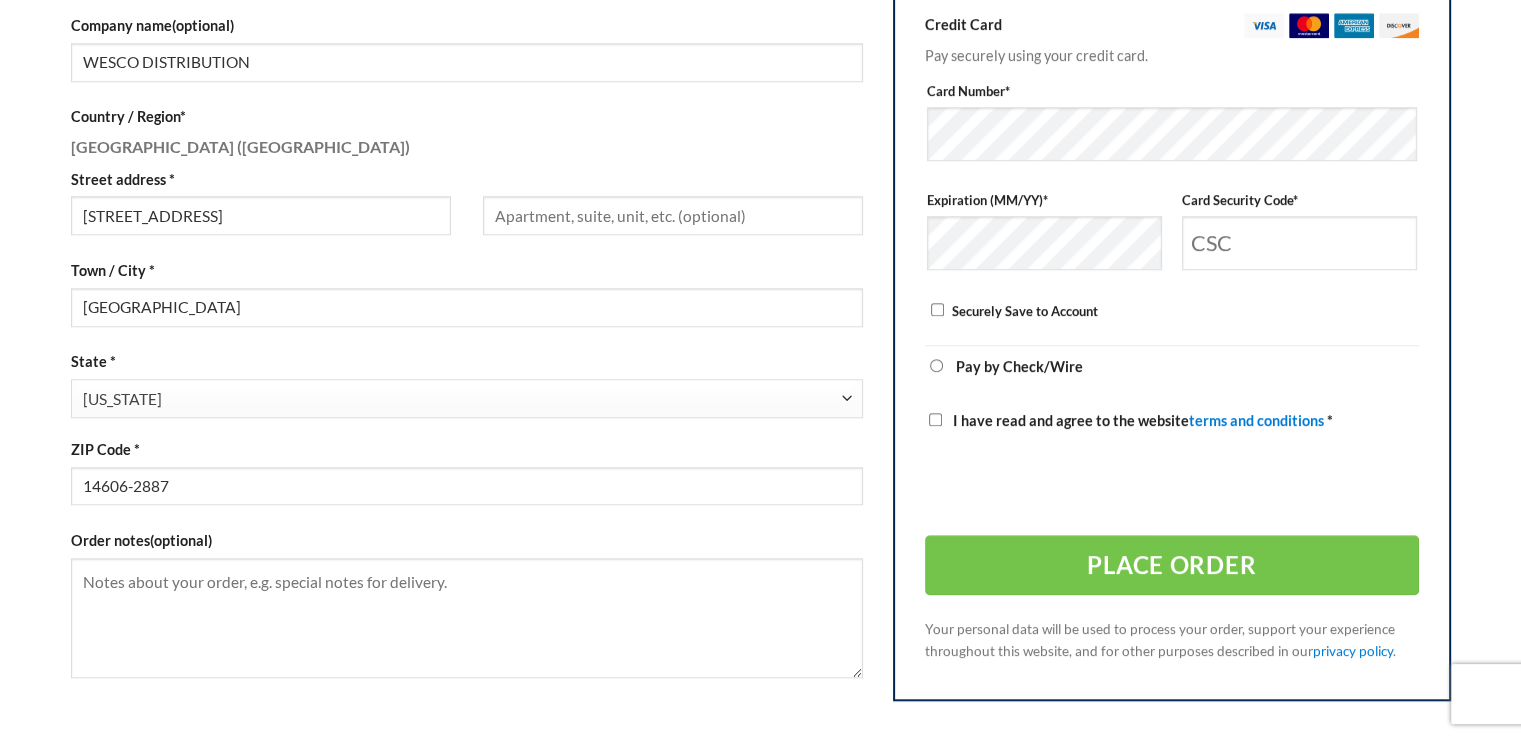 scroll, scrollTop: 1793, scrollLeft: 0, axis: vertical 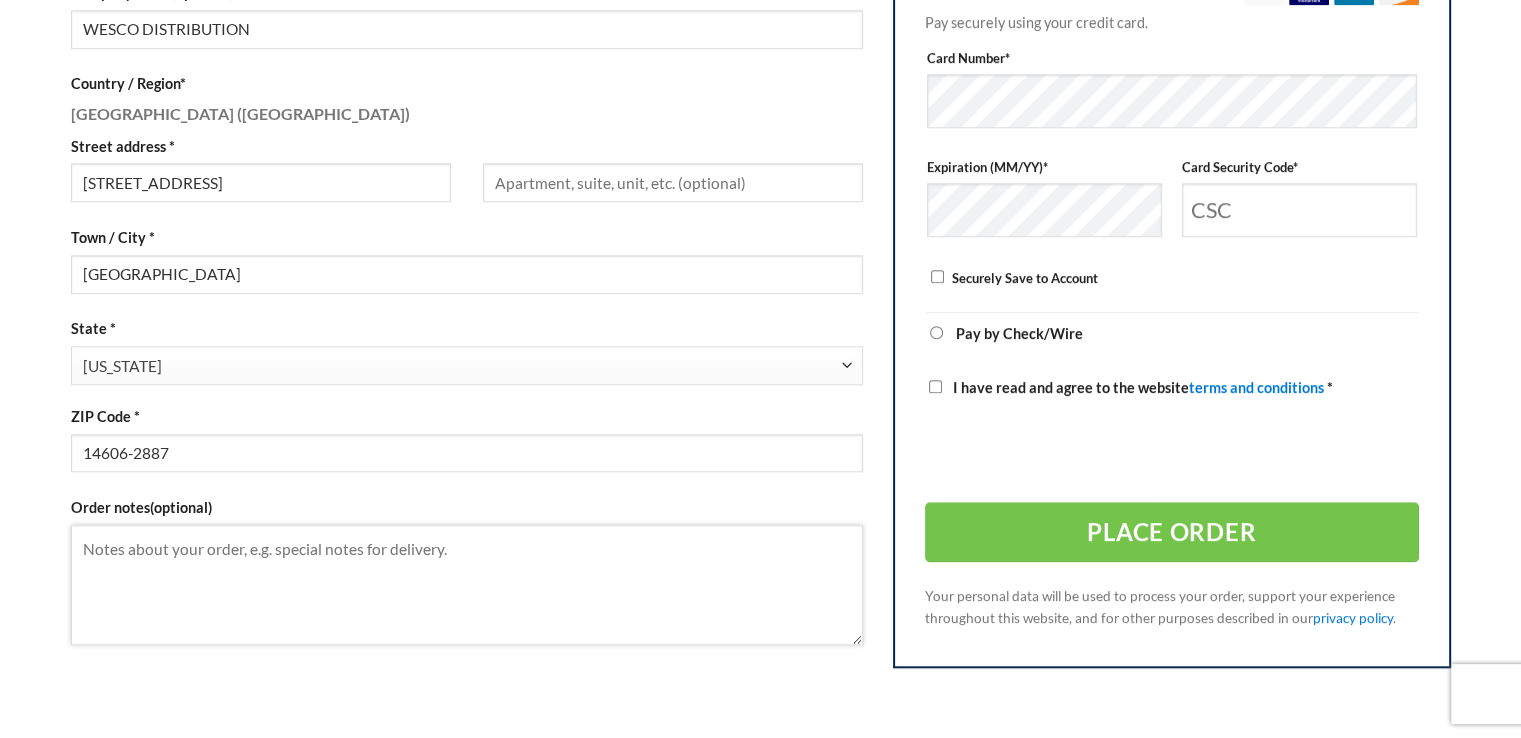 click on "Order notes  (optional)" at bounding box center [467, 585] 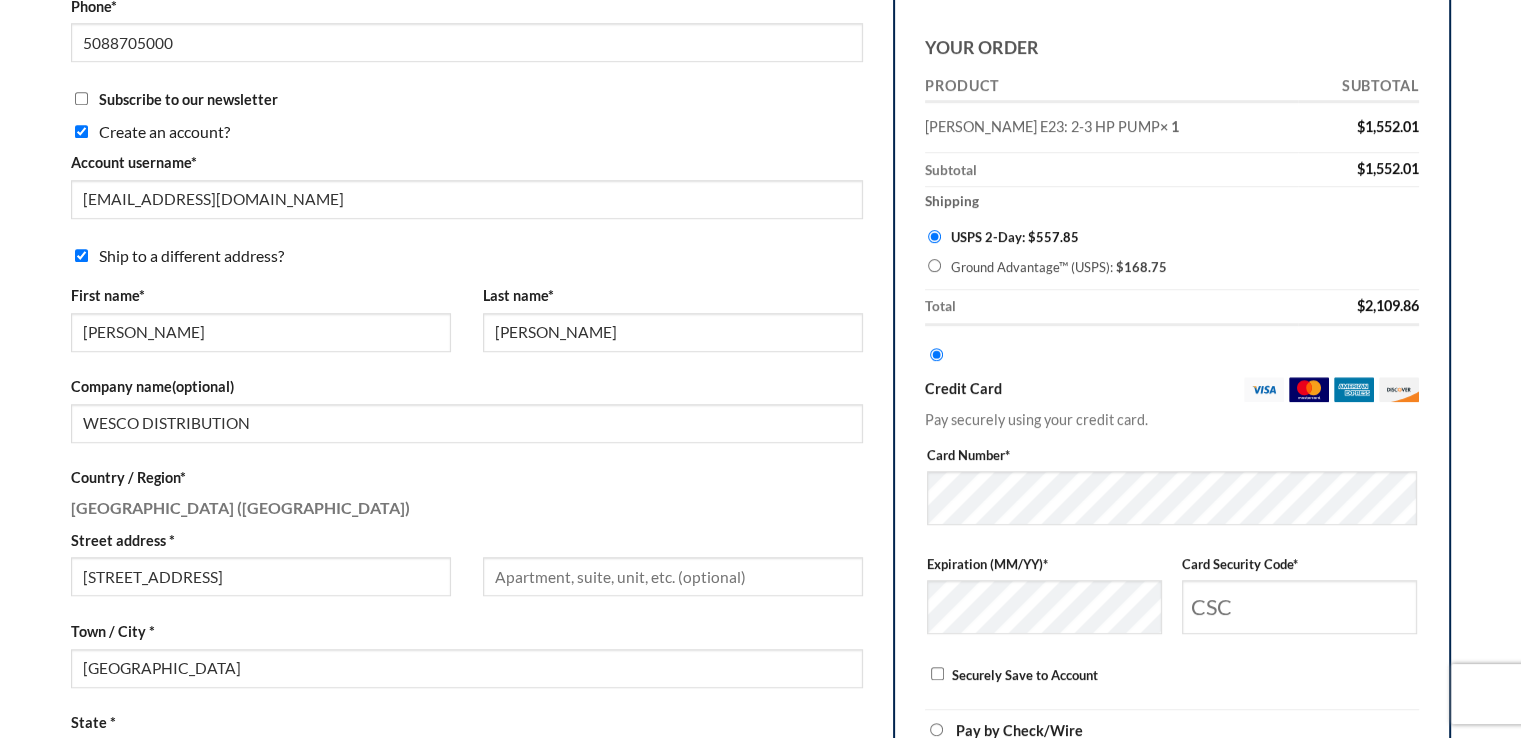 scroll, scrollTop: 1393, scrollLeft: 0, axis: vertical 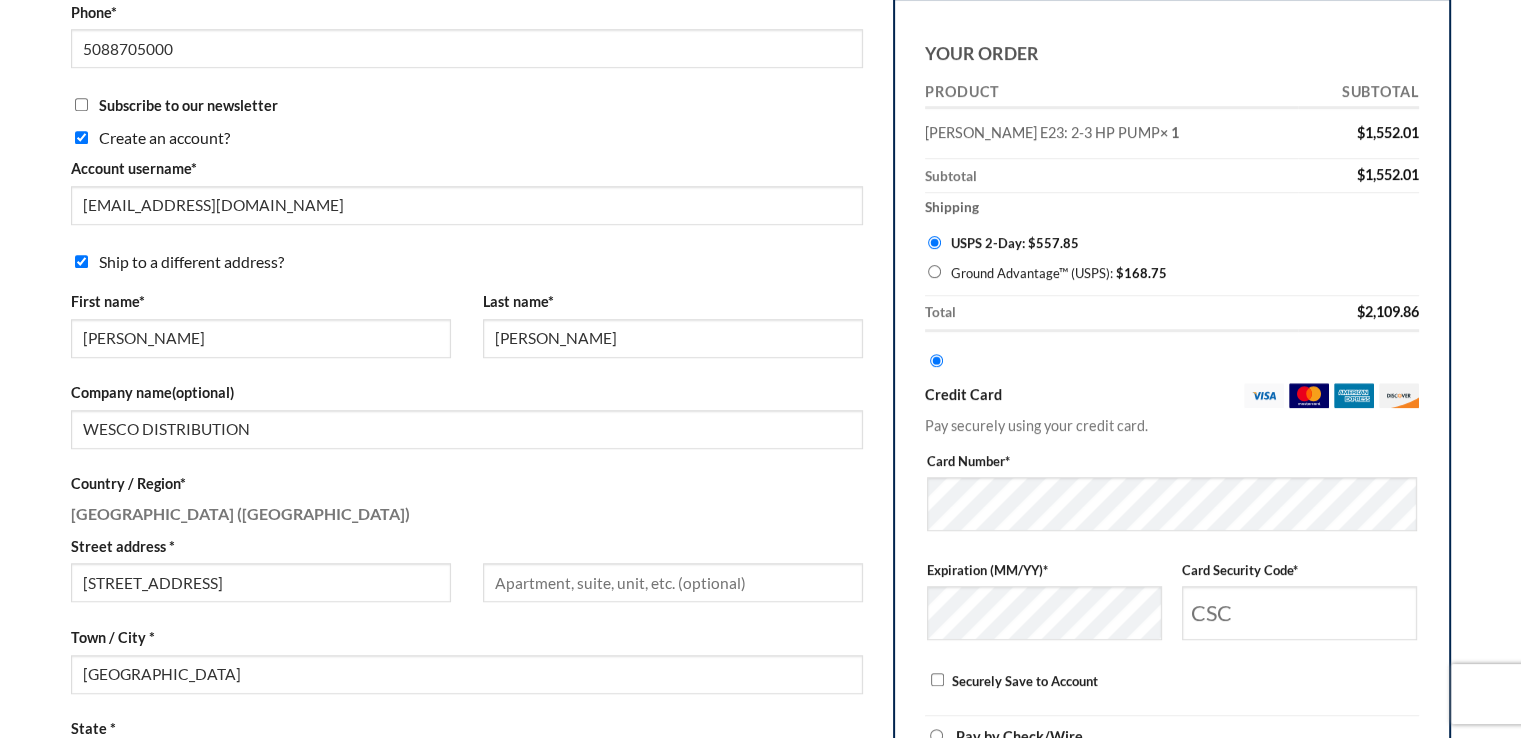 type on "1339-756298" 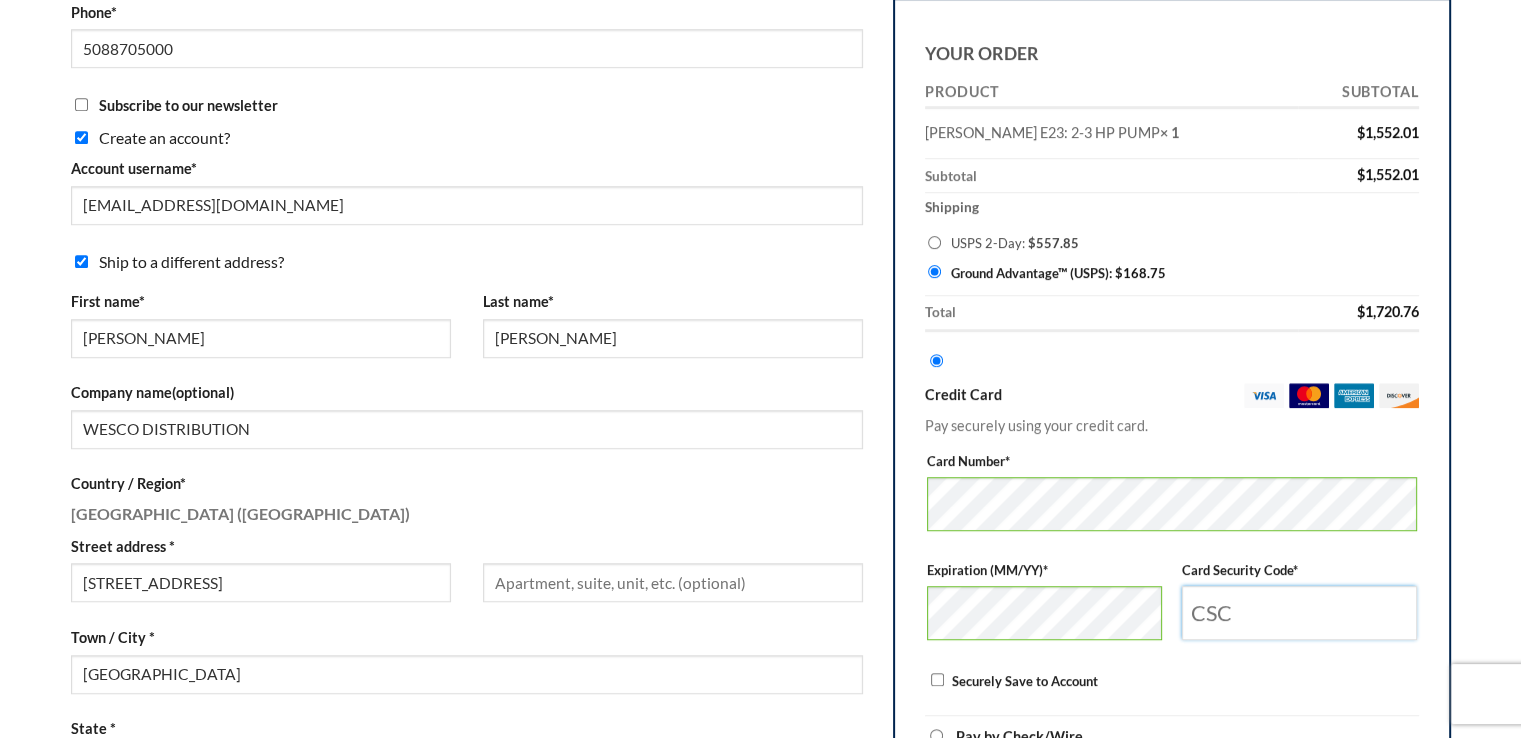 click on "Card Security Code  *" at bounding box center (1299, 613) 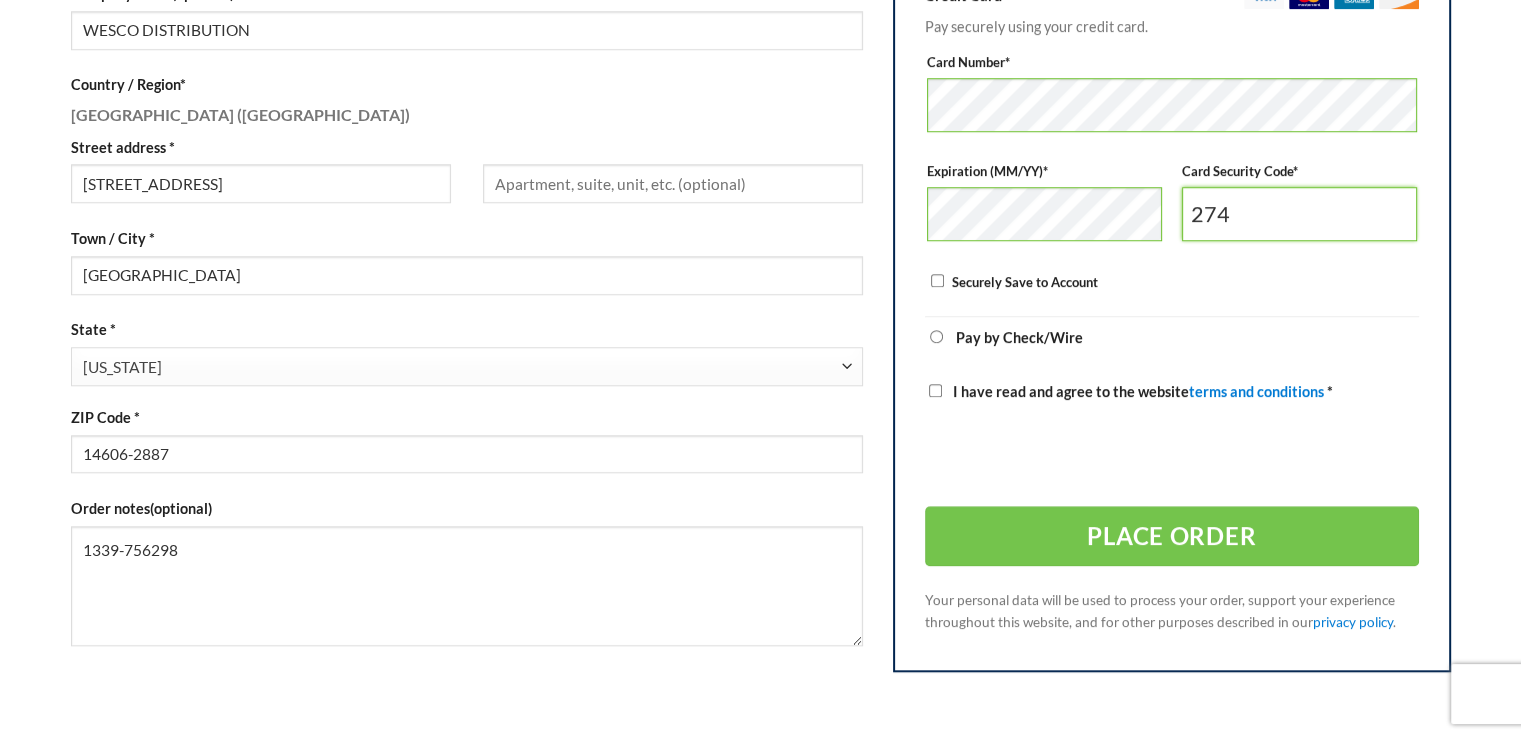 scroll, scrollTop: 1793, scrollLeft: 0, axis: vertical 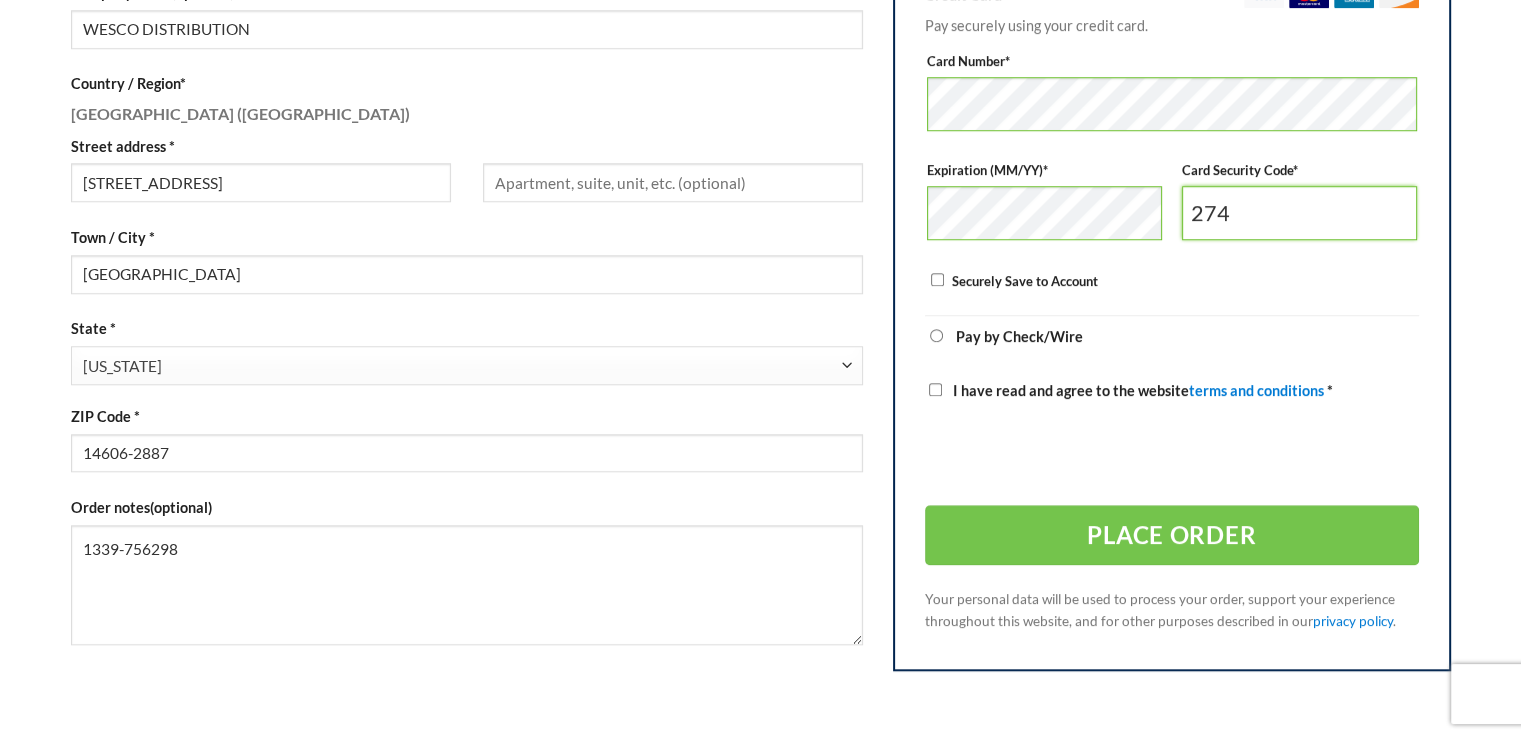 type on "274" 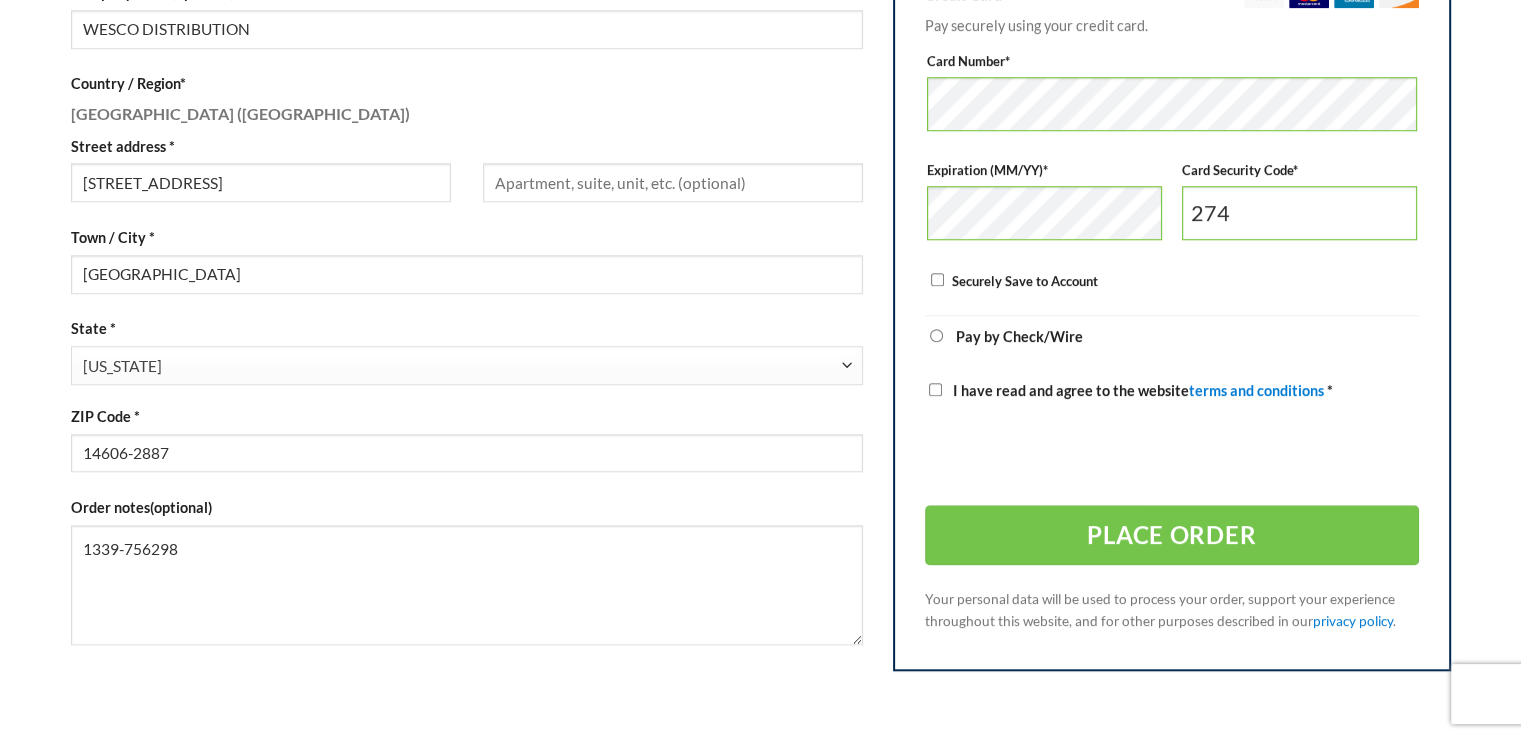 click on "I have read and agree to the website  terms and conditions   *" at bounding box center [935, 389] 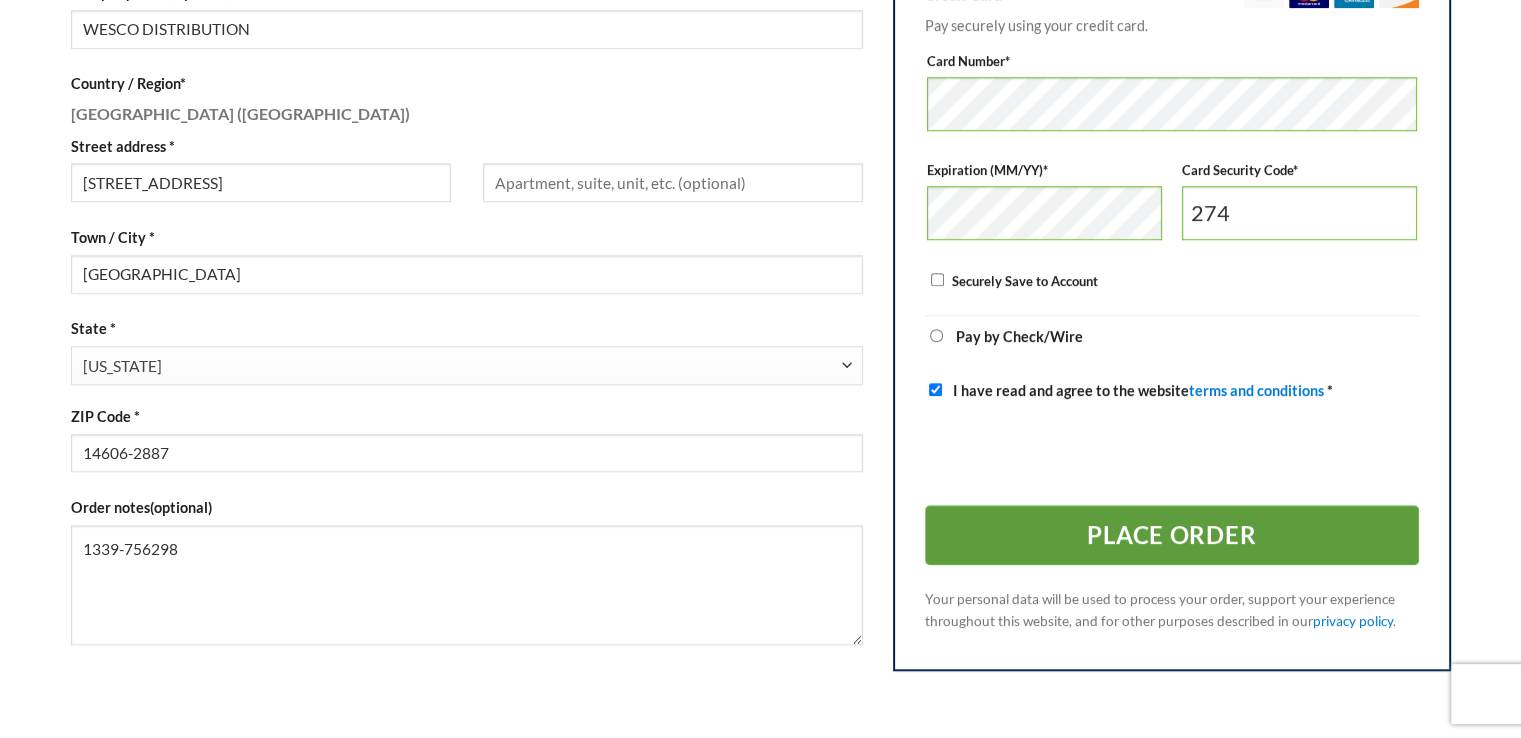 click on "Place order" at bounding box center (1172, 535) 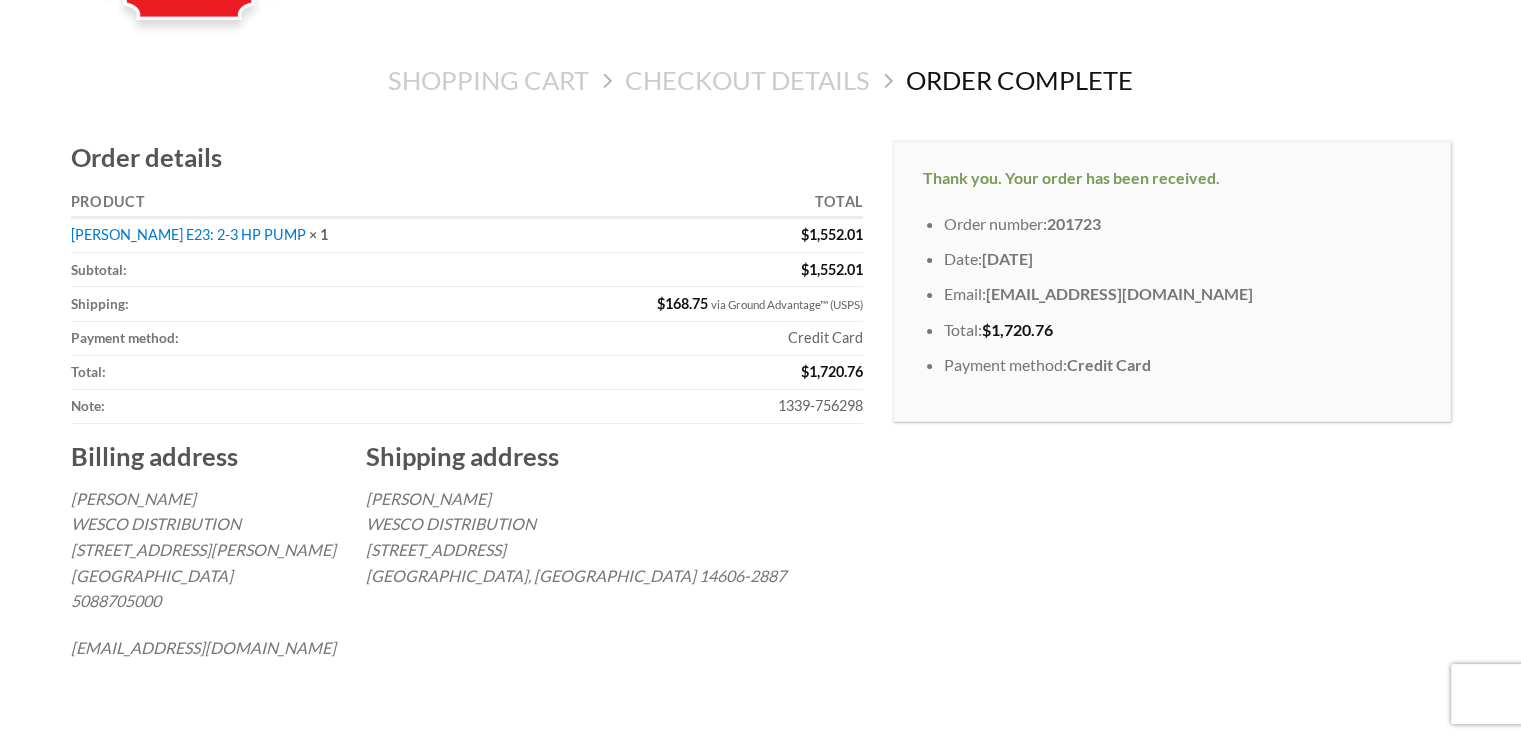 scroll, scrollTop: 0, scrollLeft: 0, axis: both 